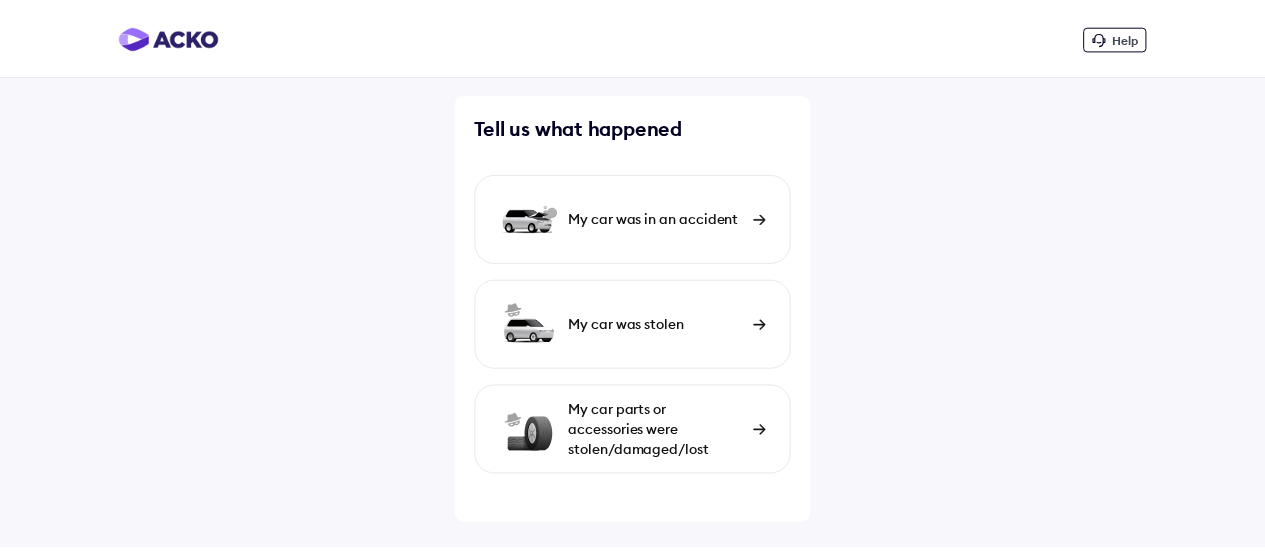 scroll, scrollTop: 0, scrollLeft: 0, axis: both 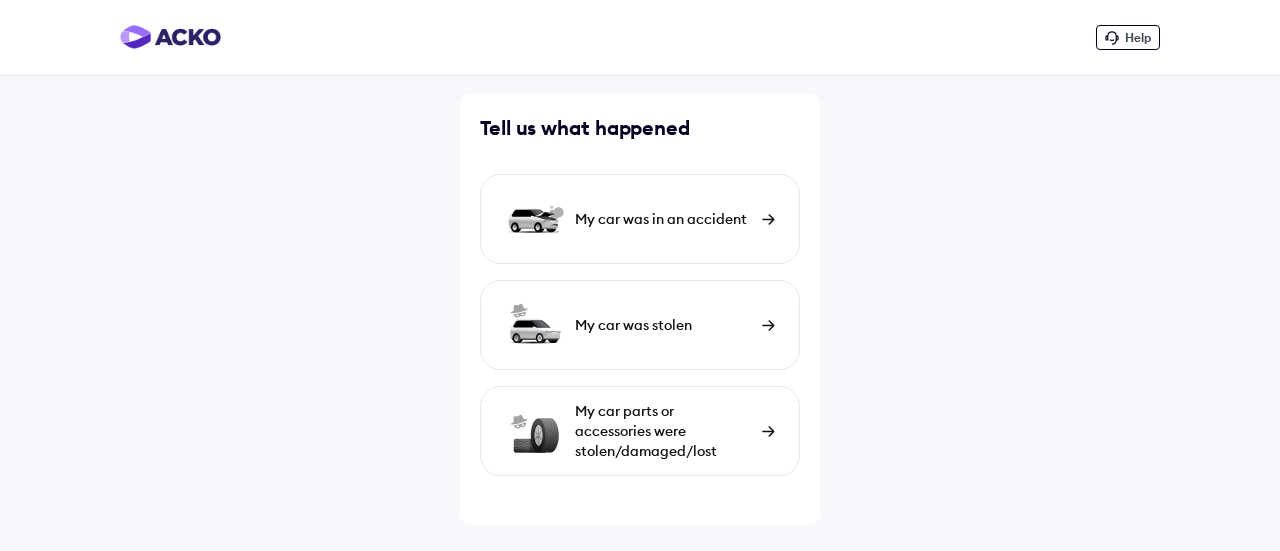 click on "My car parts or accessories were stolen/damaged/lost" at bounding box center (663, 431) 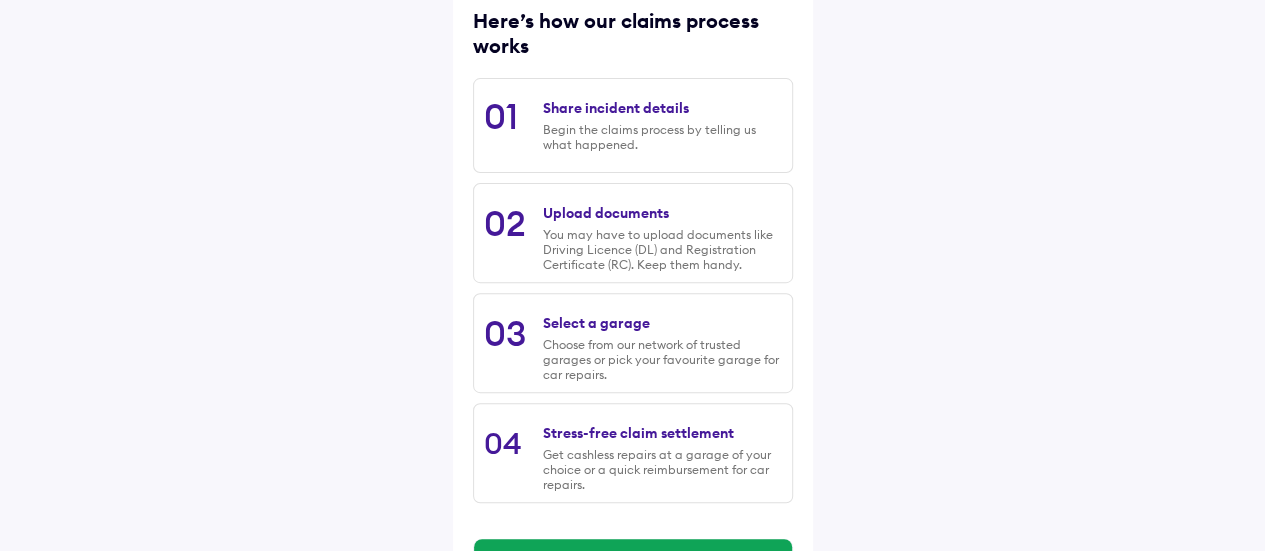 scroll, scrollTop: 346, scrollLeft: 0, axis: vertical 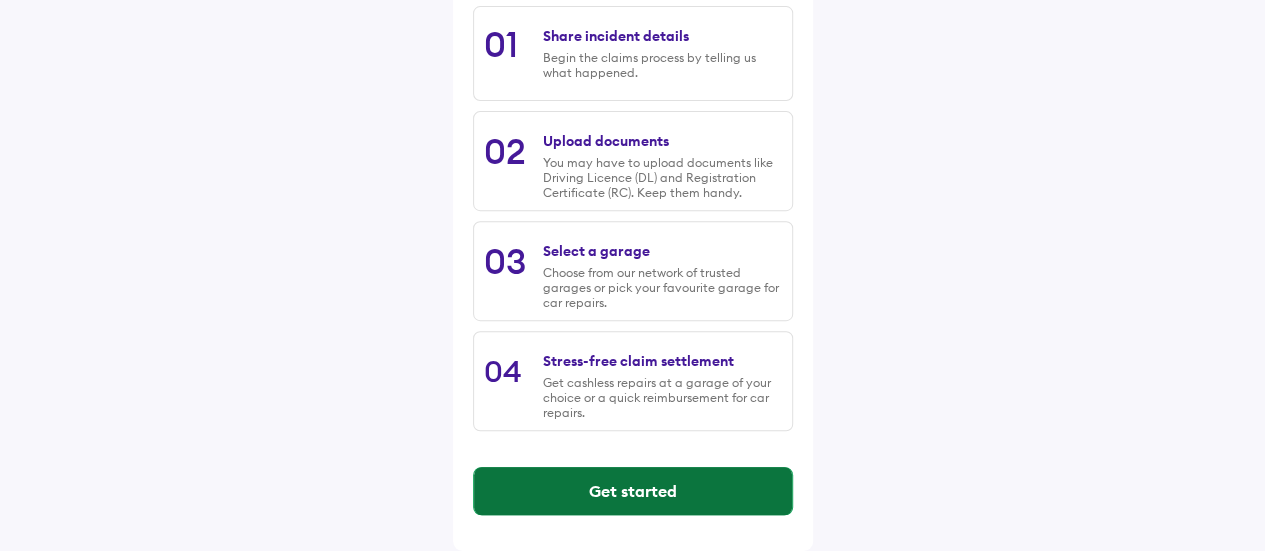 click on "Get started" at bounding box center [633, 491] 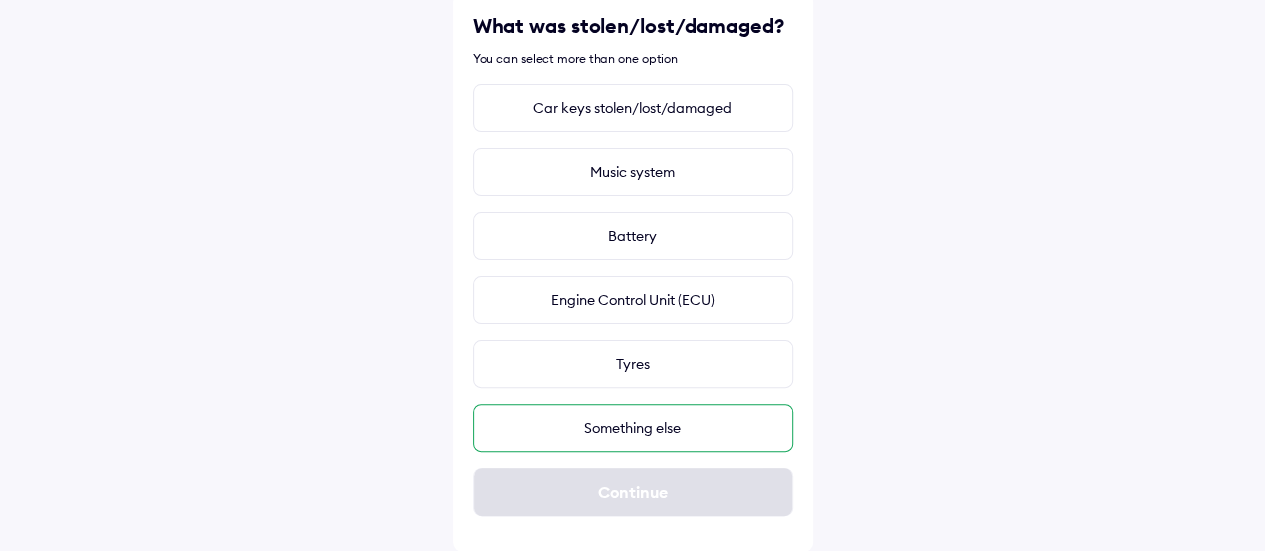 scroll, scrollTop: 102, scrollLeft: 0, axis: vertical 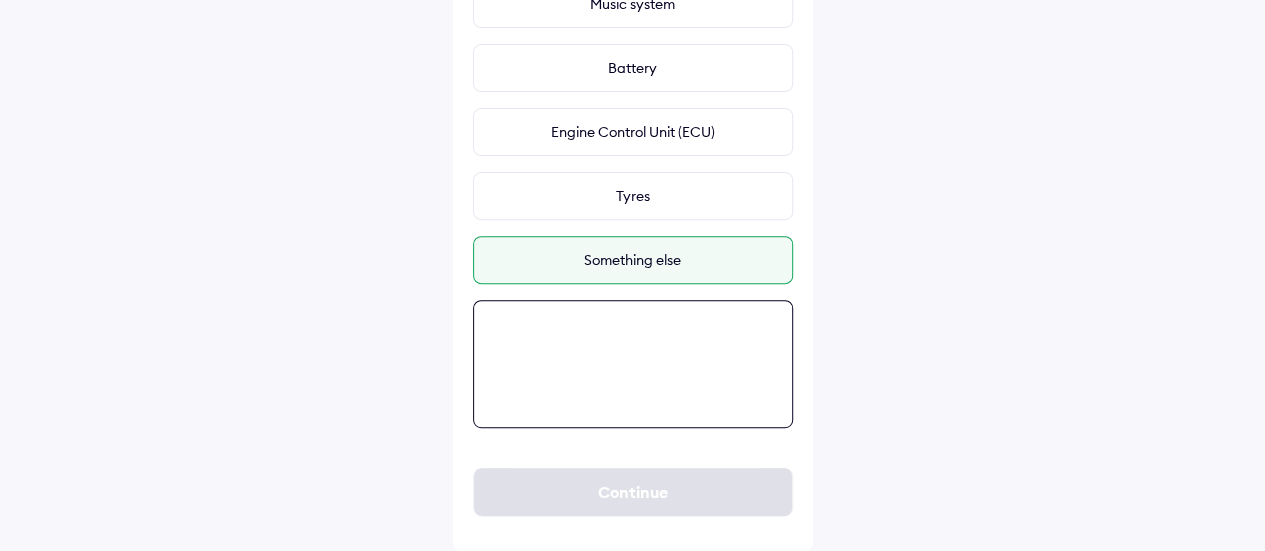 click at bounding box center [633, 364] 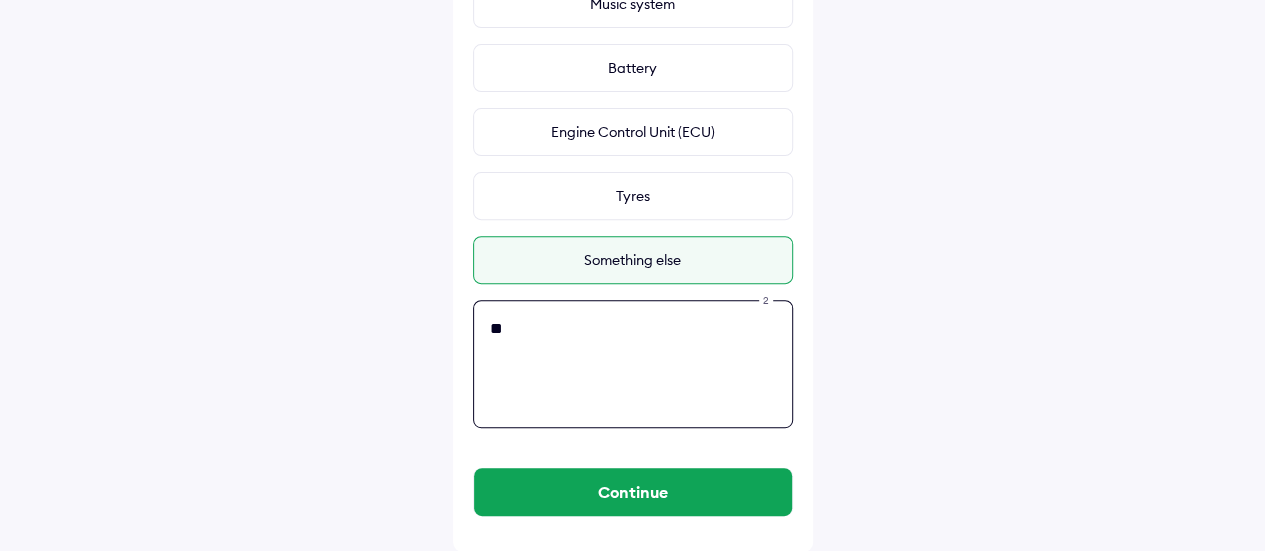 type on "*" 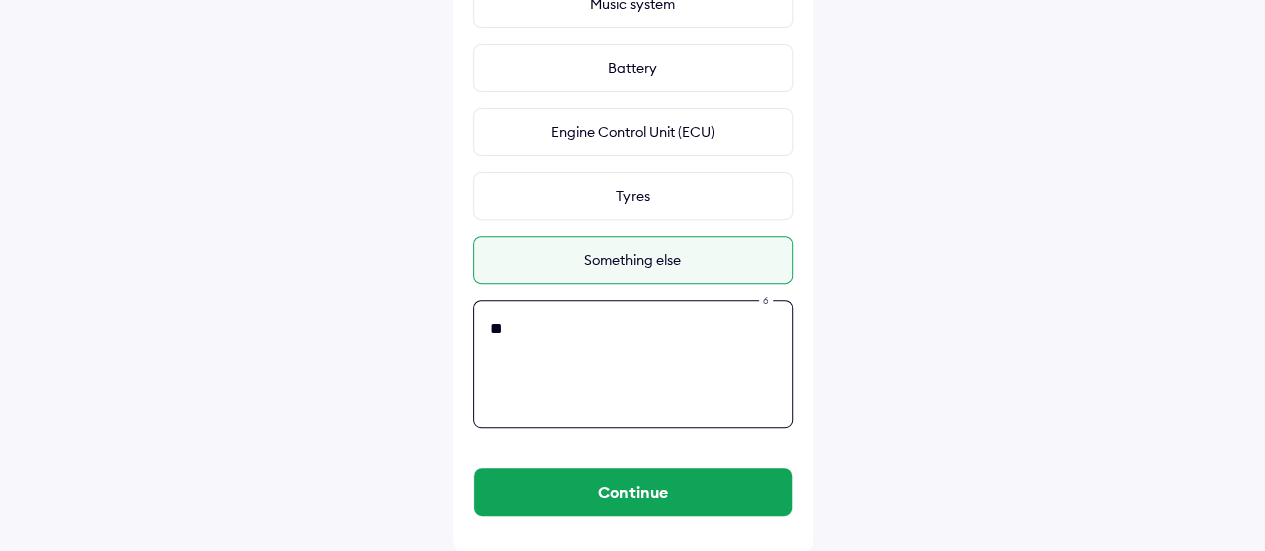 type on "*" 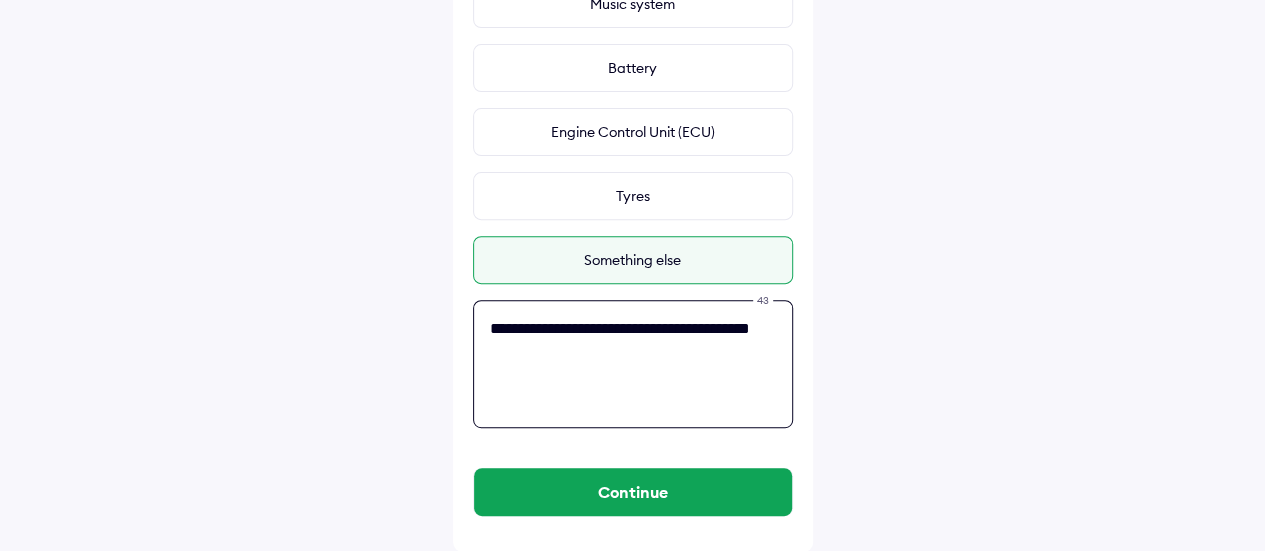 click on "**********" at bounding box center (633, 364) 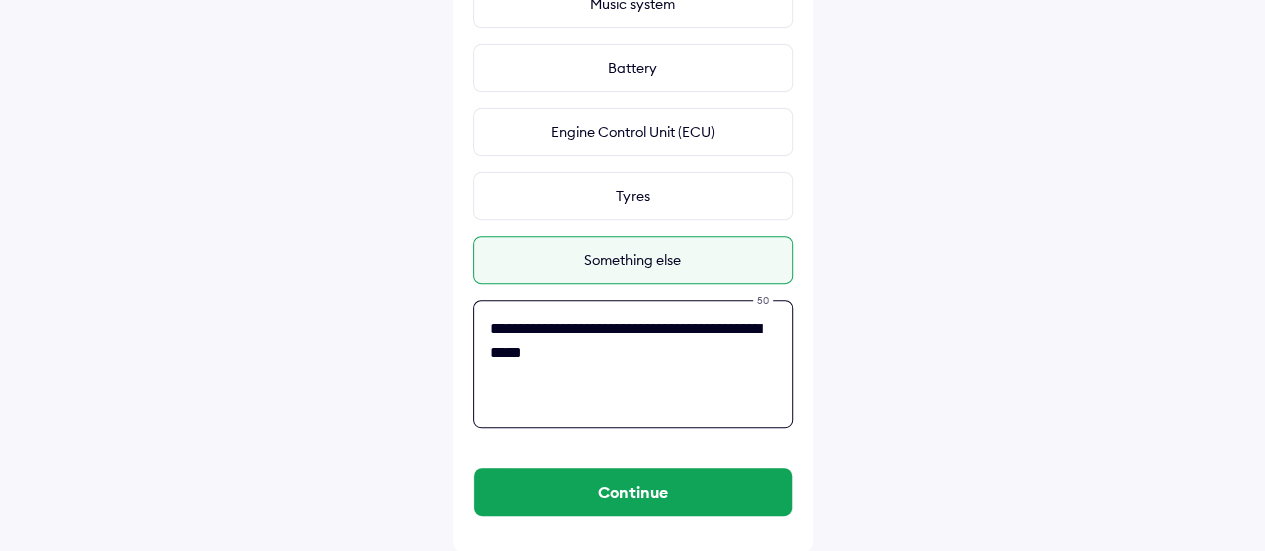click on "**********" at bounding box center (633, 364) 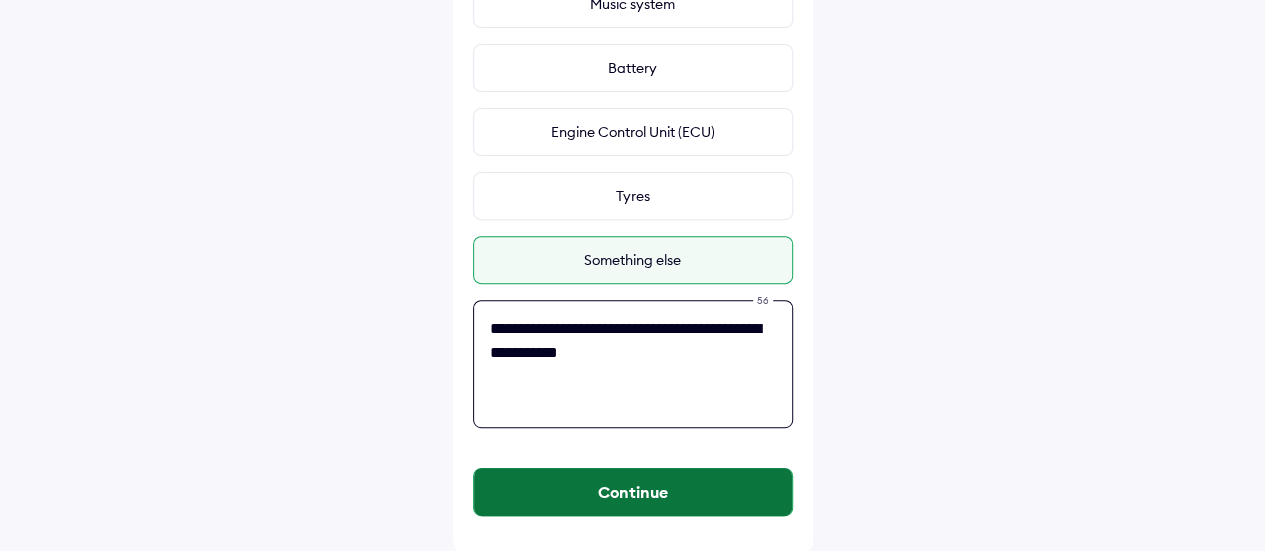 type on "**********" 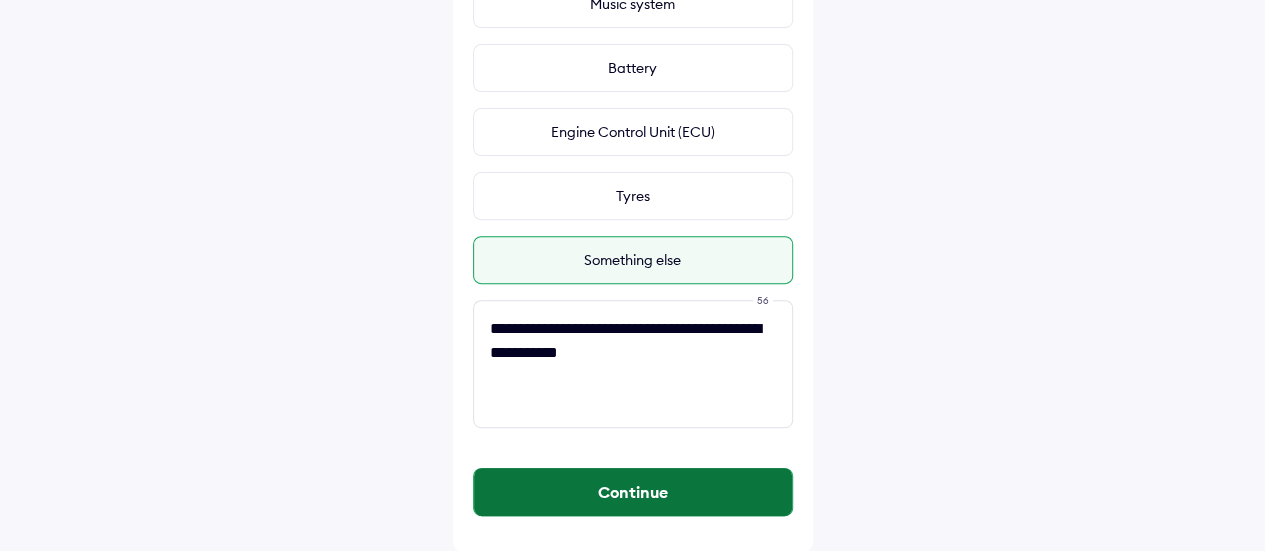 click on "Continue" at bounding box center [633, 492] 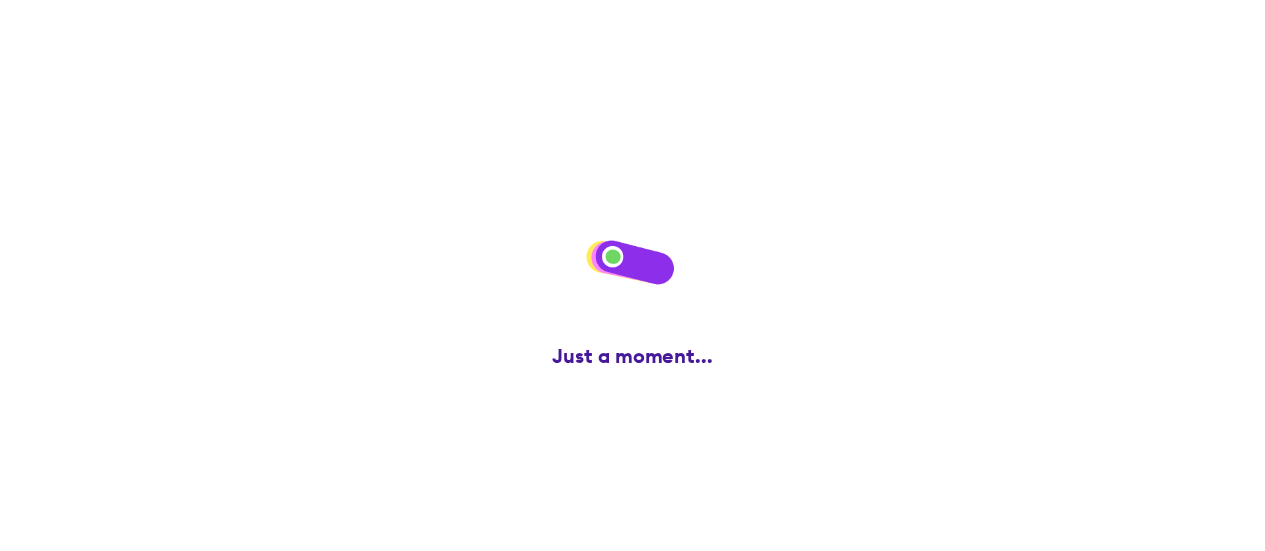 scroll, scrollTop: 0, scrollLeft: 0, axis: both 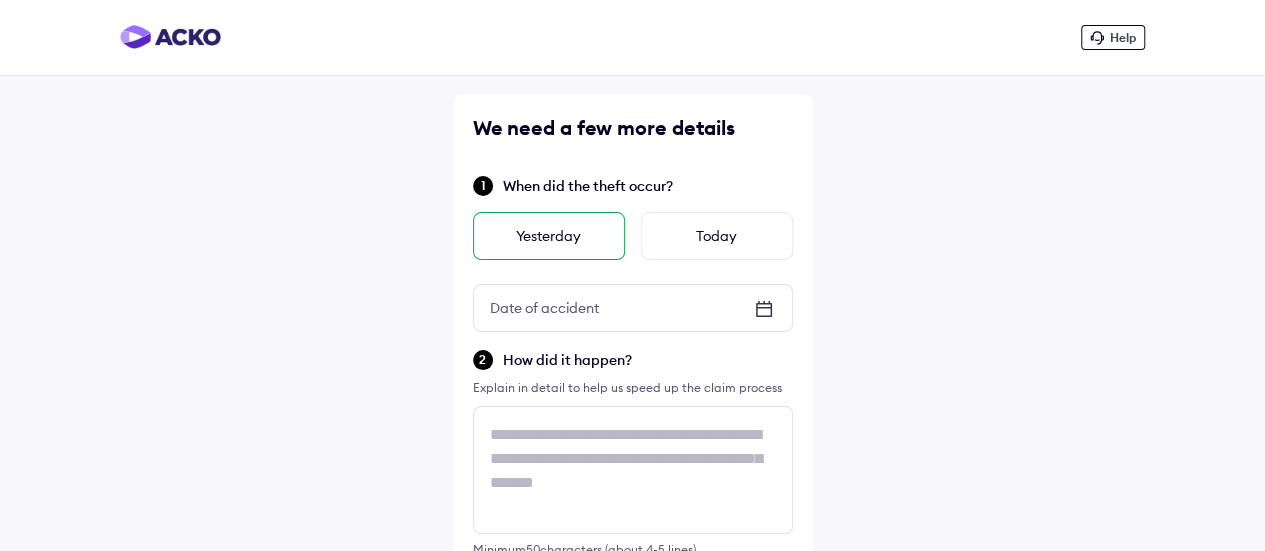 click on "Yesterday" at bounding box center [549, 236] 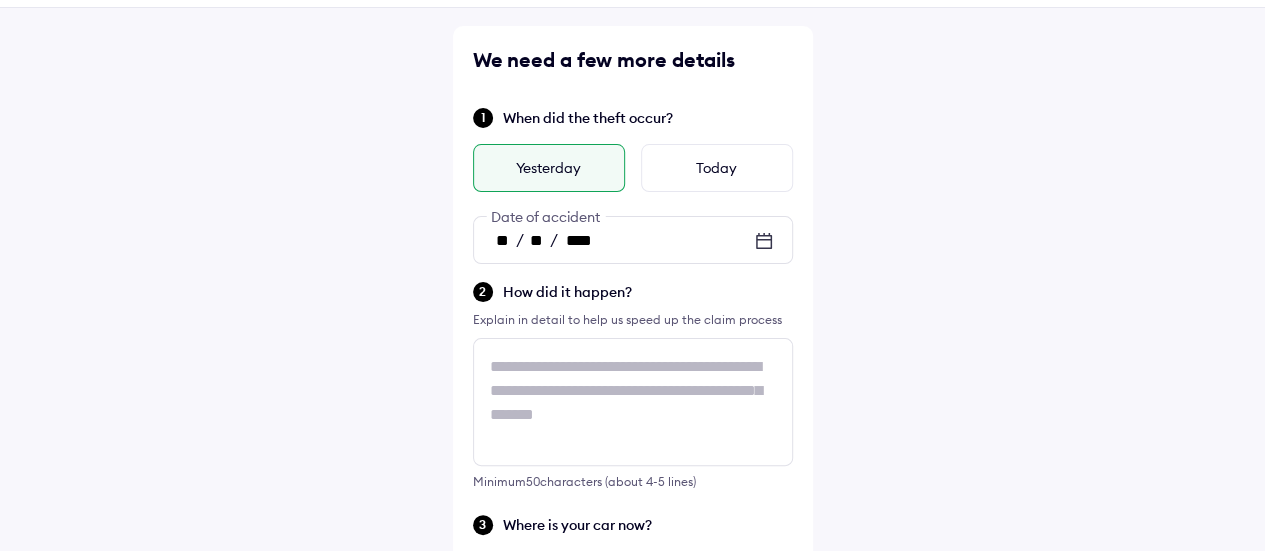 scroll, scrollTop: 100, scrollLeft: 0, axis: vertical 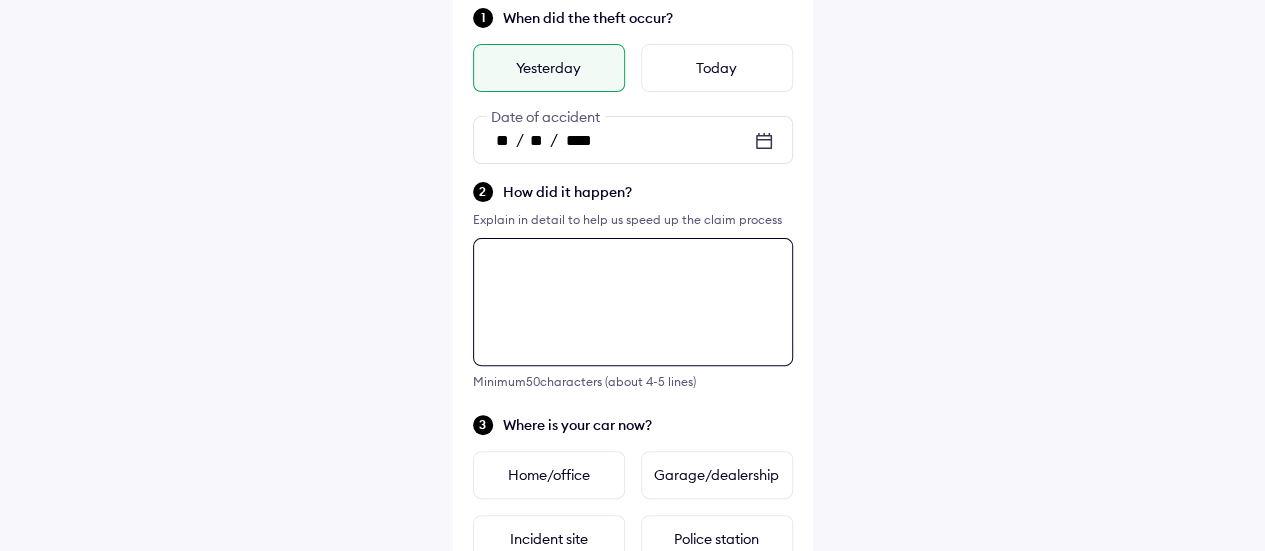 click at bounding box center (633, 302) 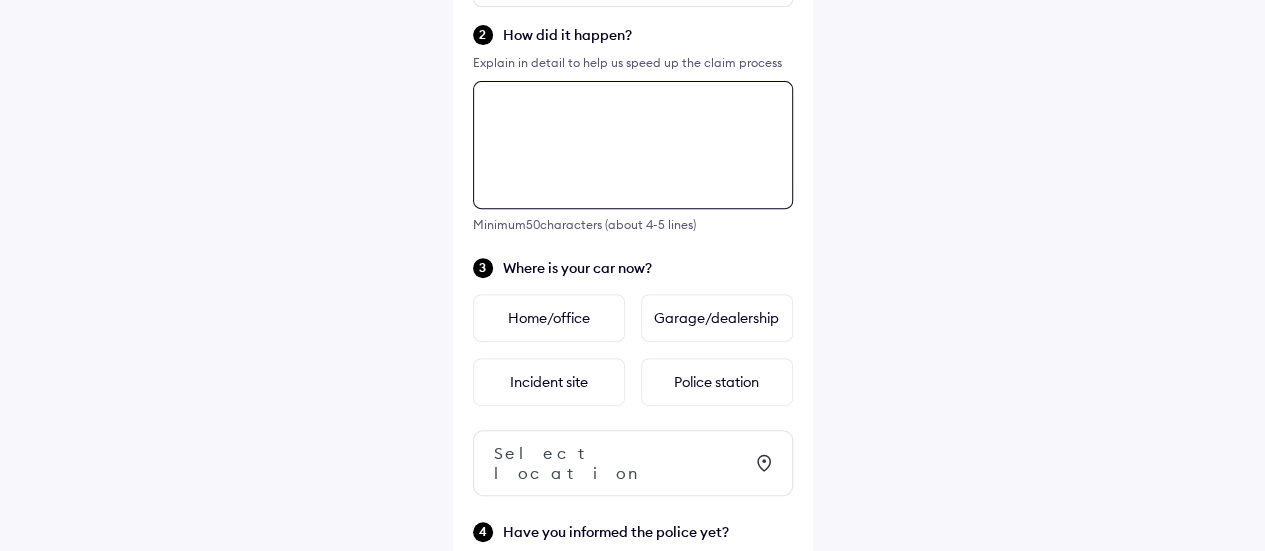 scroll, scrollTop: 206, scrollLeft: 0, axis: vertical 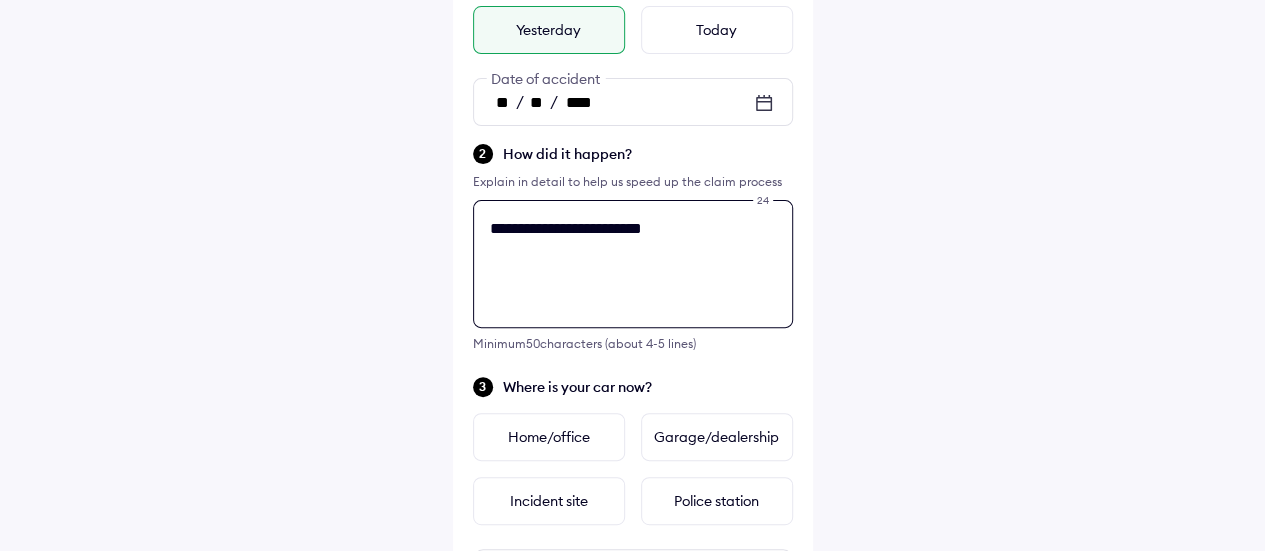 click on "**********" at bounding box center [633, 264] 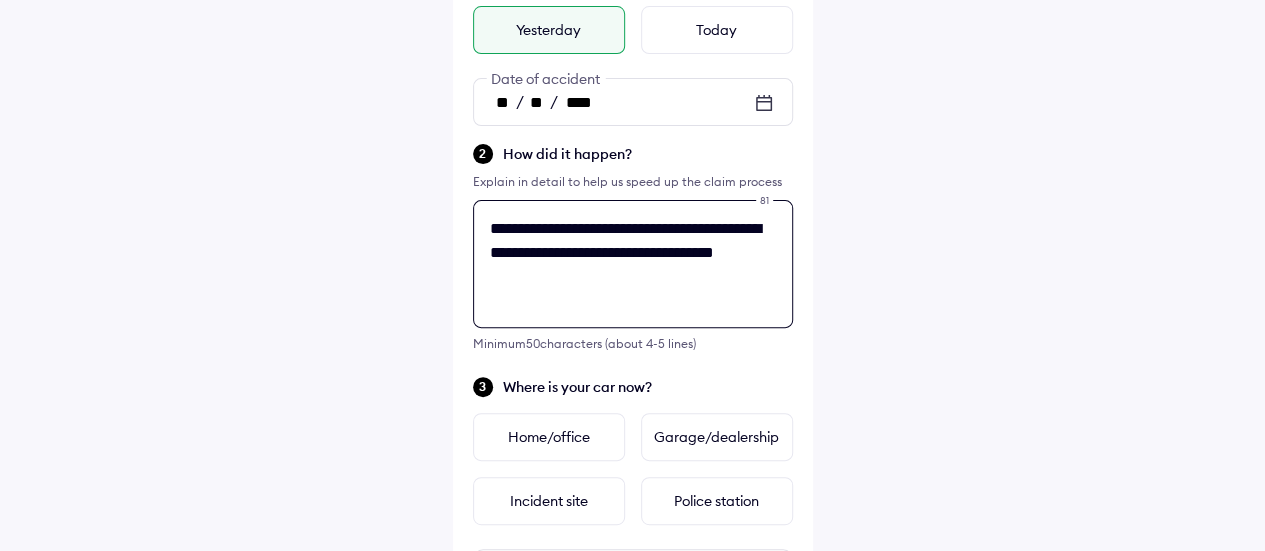 click on "**********" at bounding box center [633, 264] 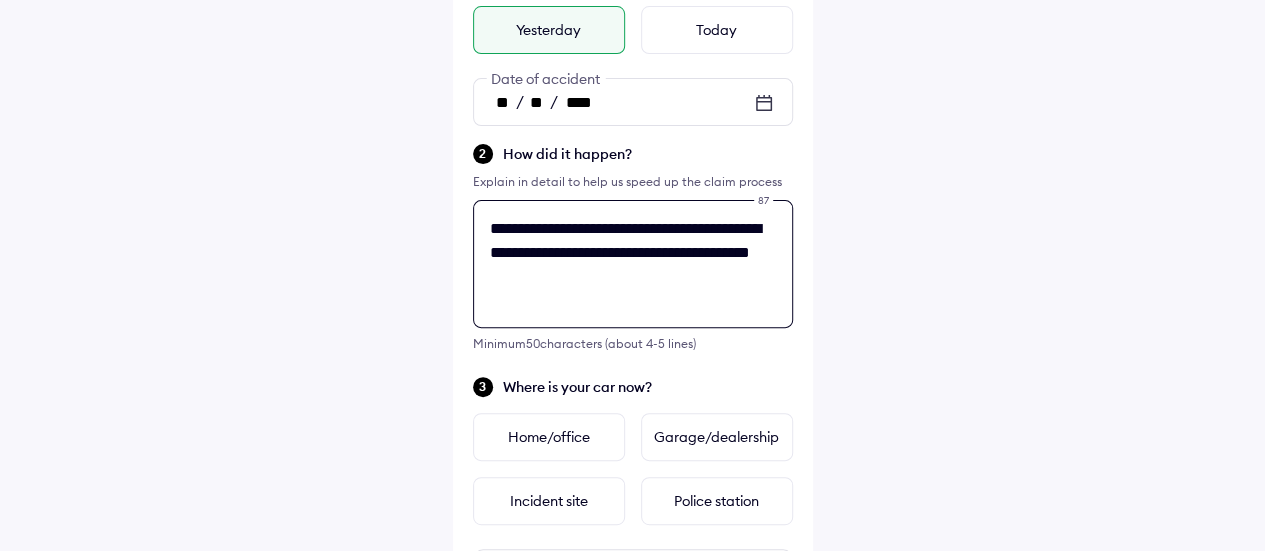 click on "**********" at bounding box center (633, 264) 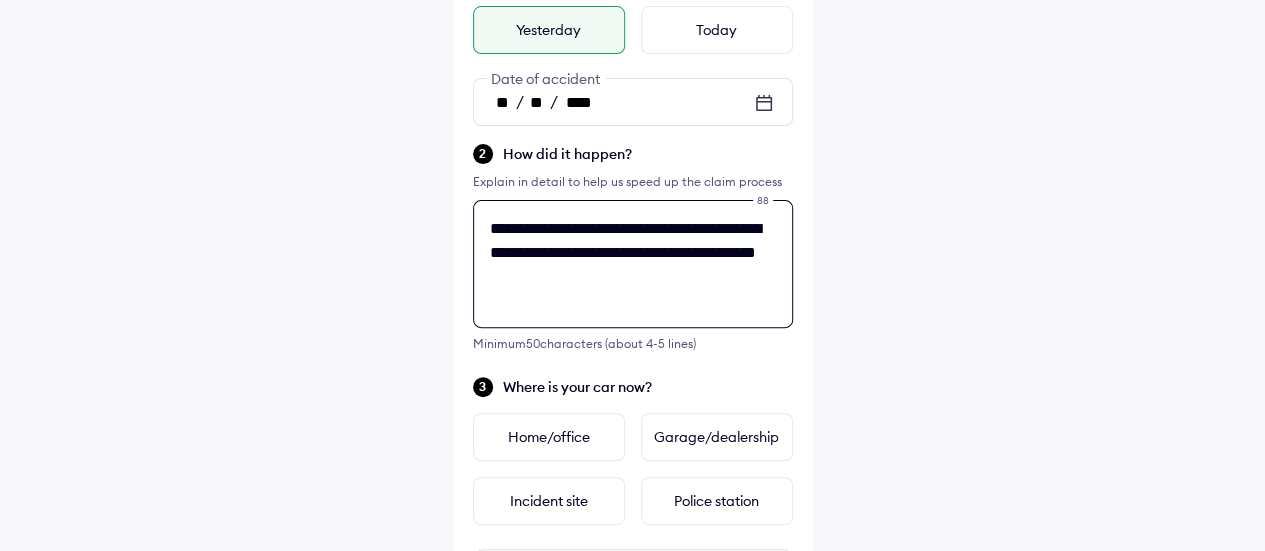 click on "**********" at bounding box center [633, 264] 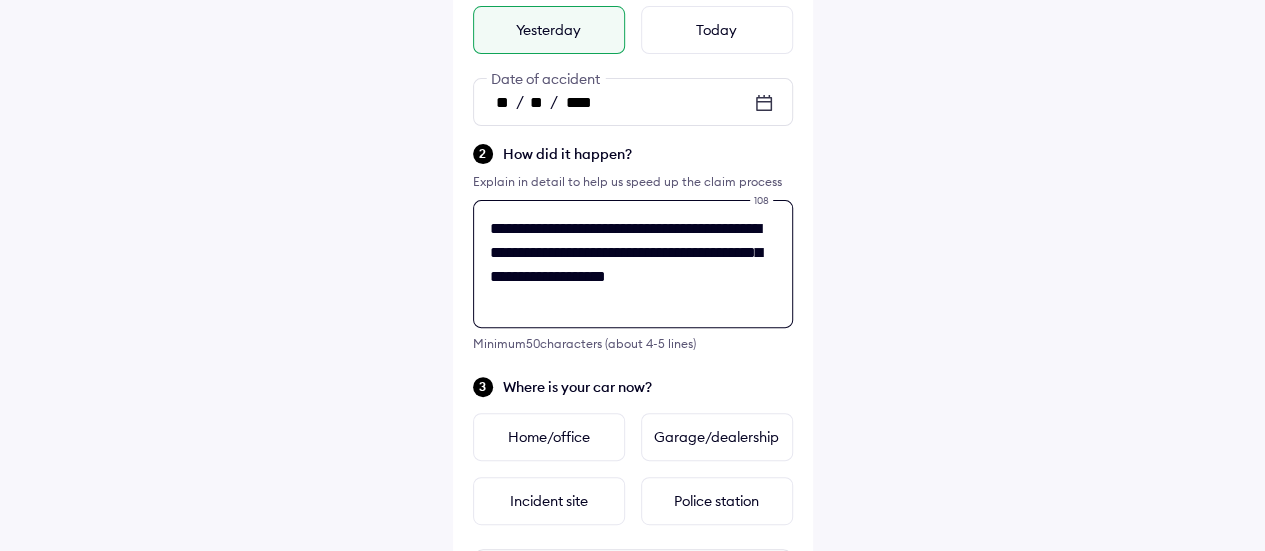 drag, startPoint x: 771, startPoint y: 275, endPoint x: 804, endPoint y: 293, distance: 37.589893 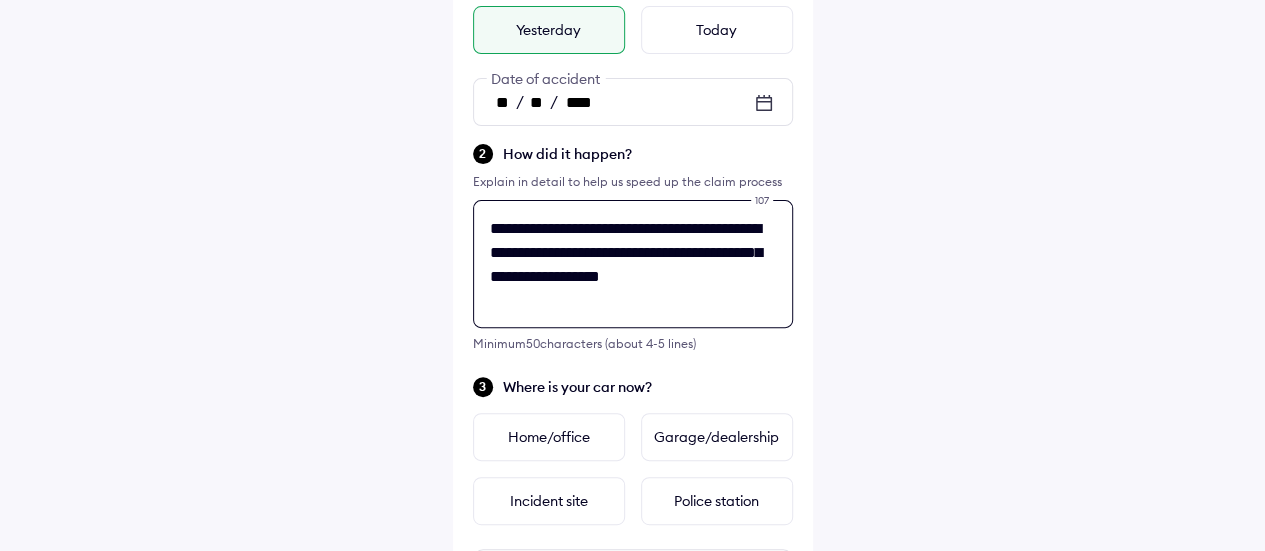 click on "**********" at bounding box center (633, 264) 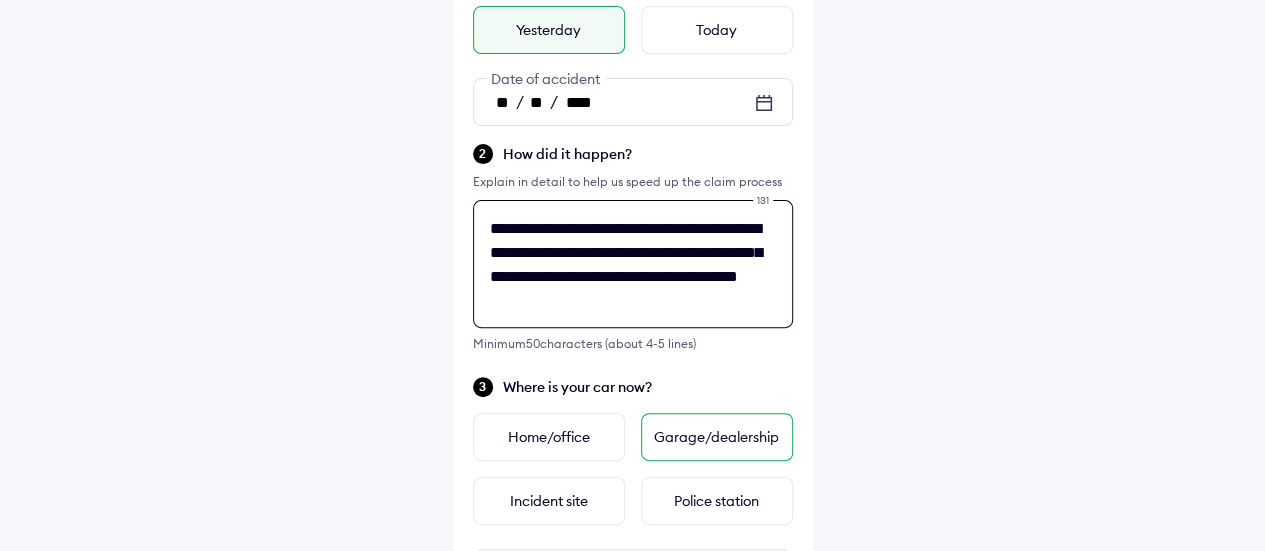 type on "**********" 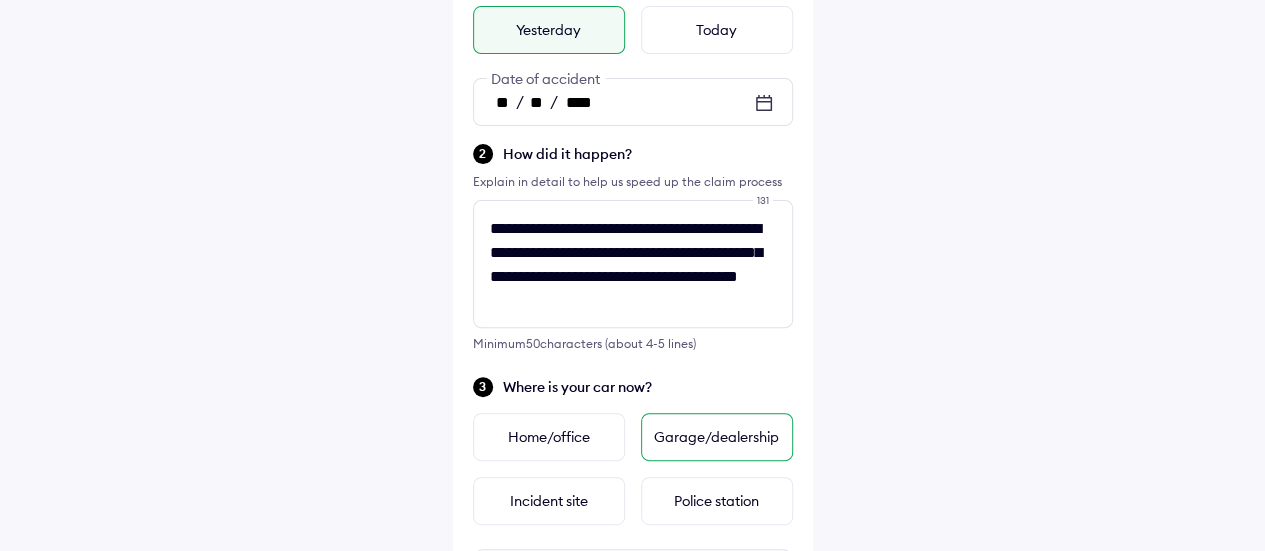 click on "Garage/dealership" at bounding box center (717, 437) 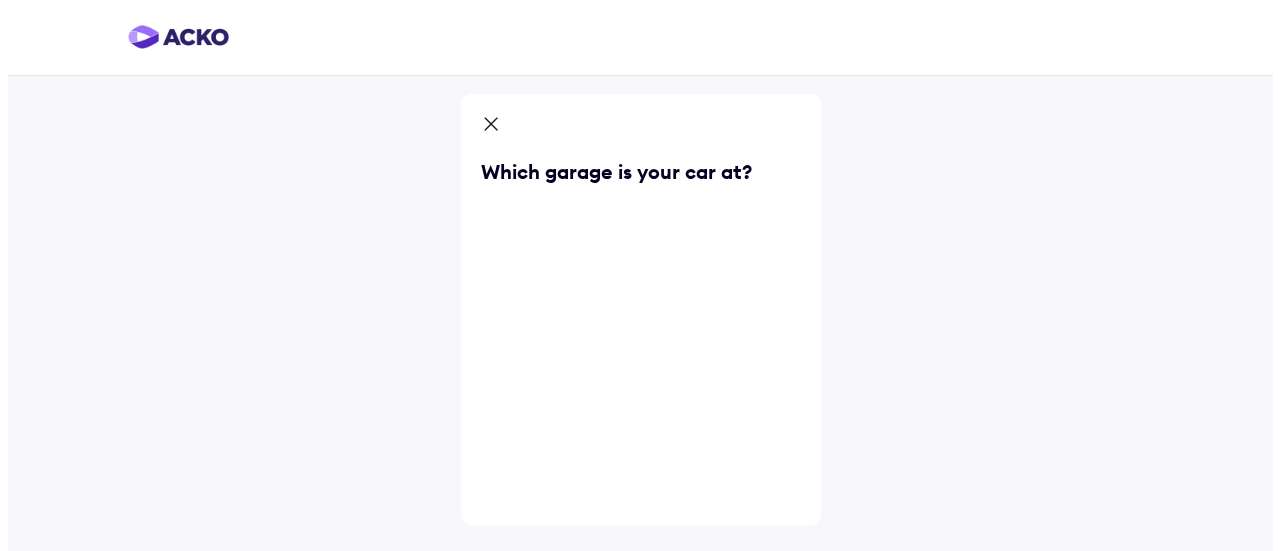 scroll, scrollTop: 0, scrollLeft: 0, axis: both 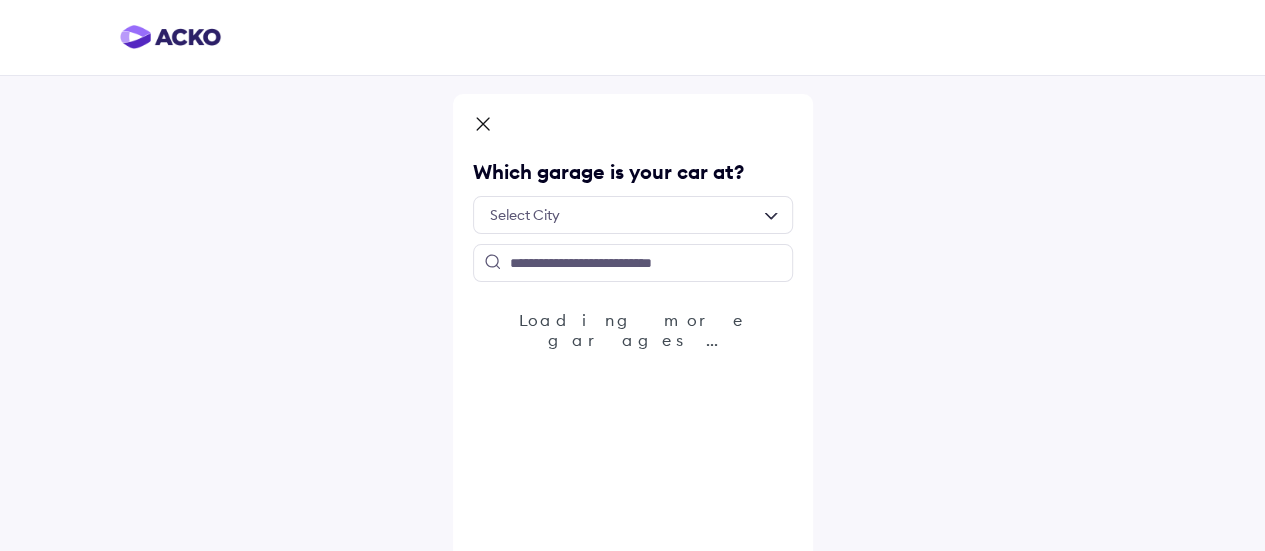 click at bounding box center [633, 215] 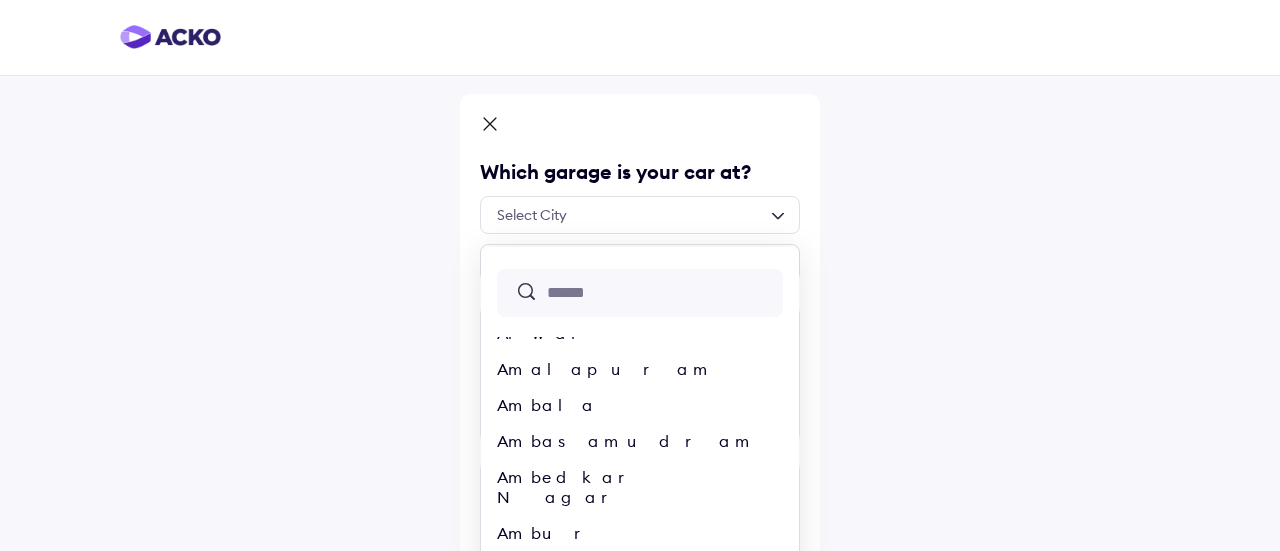 scroll, scrollTop: 1200, scrollLeft: 0, axis: vertical 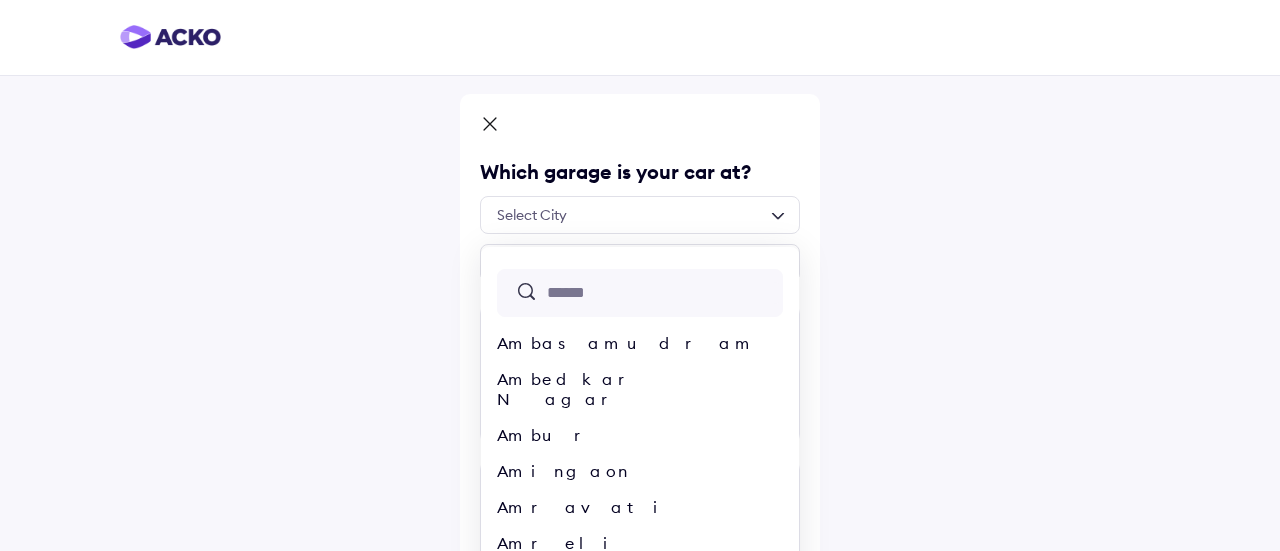click at bounding box center (663, 293) 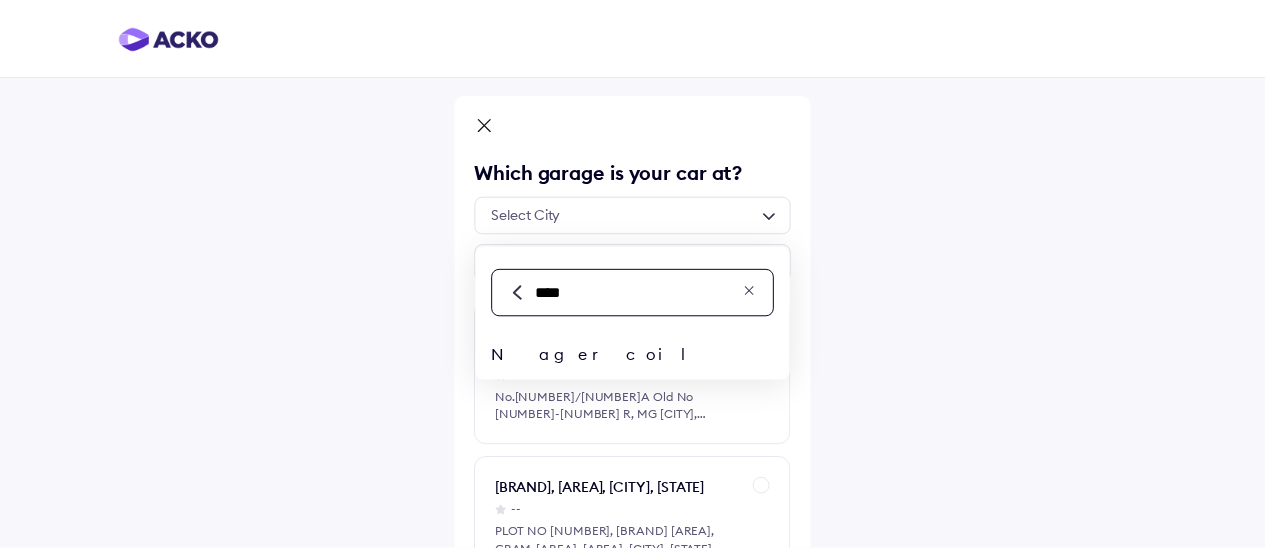 scroll, scrollTop: 0, scrollLeft: 0, axis: both 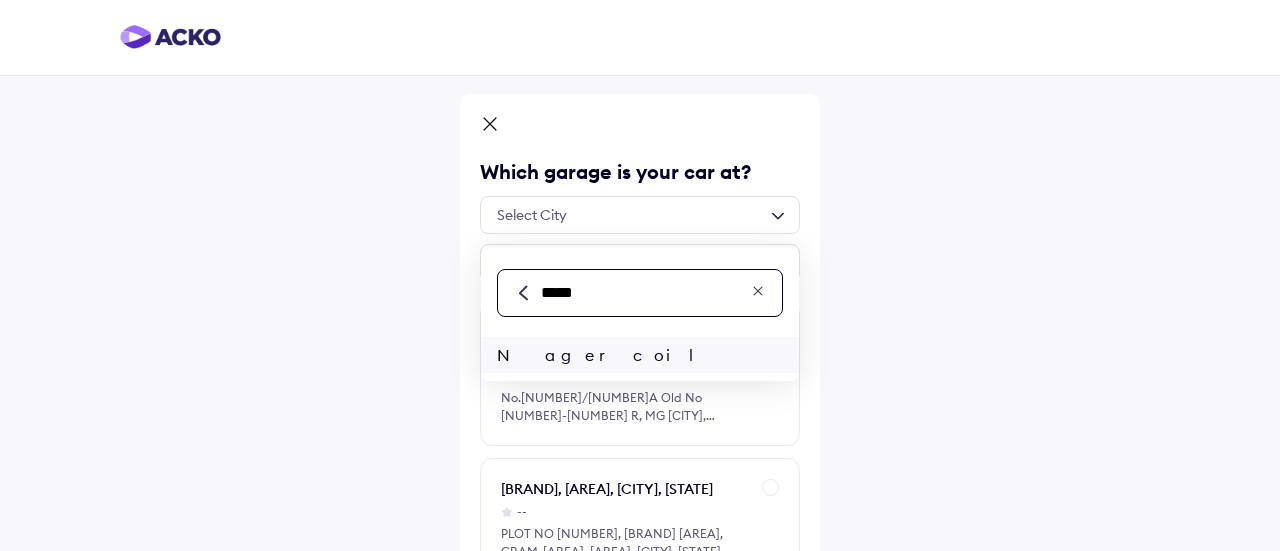 type on "*****" 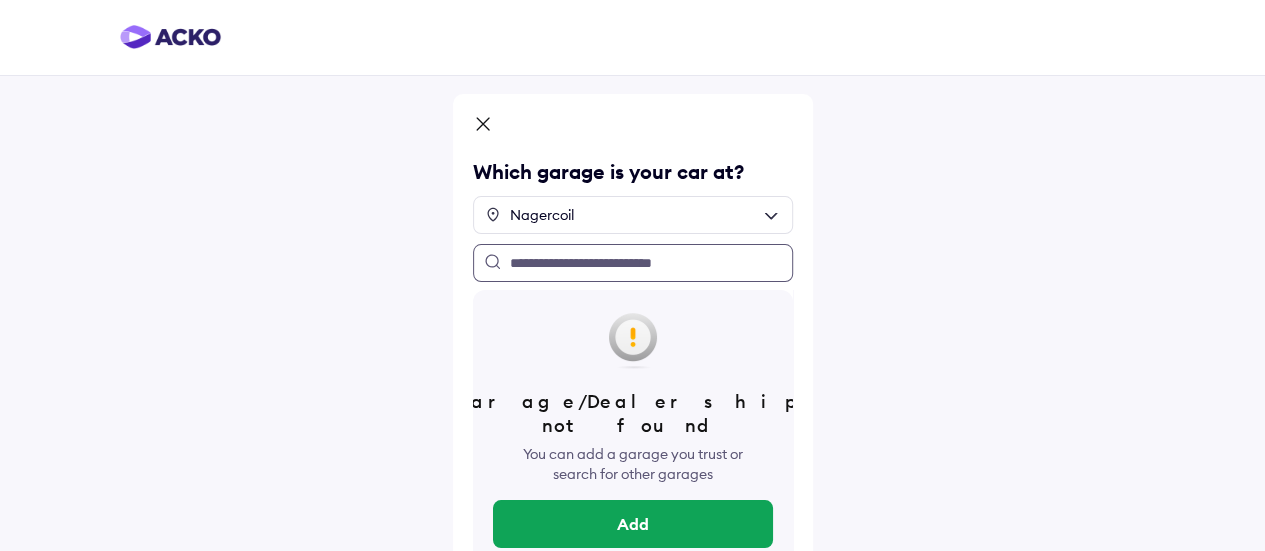 click at bounding box center (633, 263) 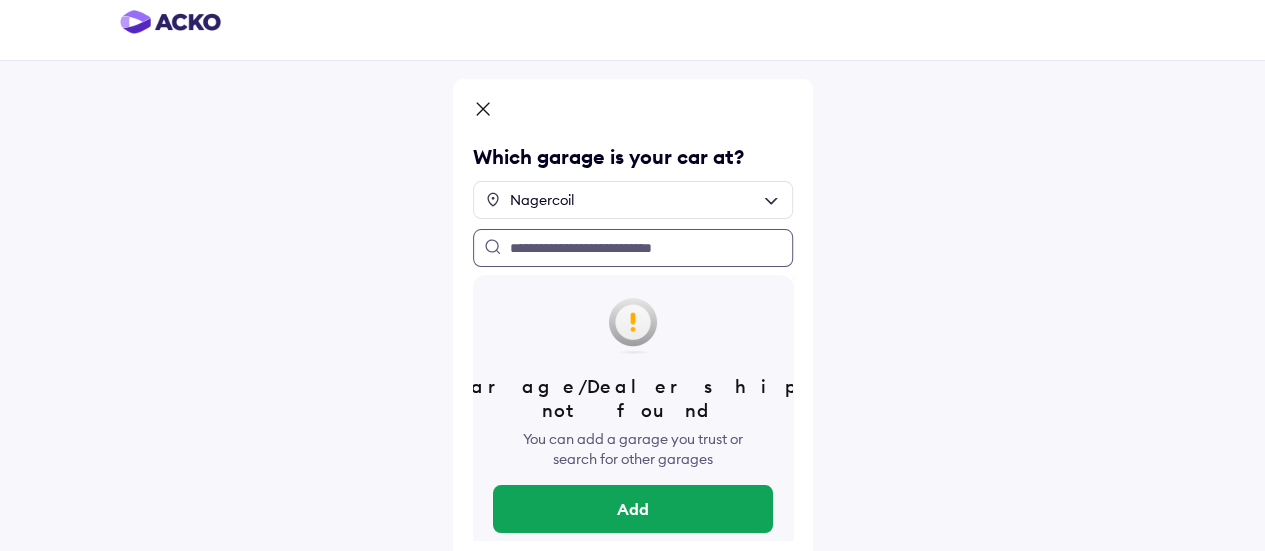 scroll, scrollTop: 23, scrollLeft: 0, axis: vertical 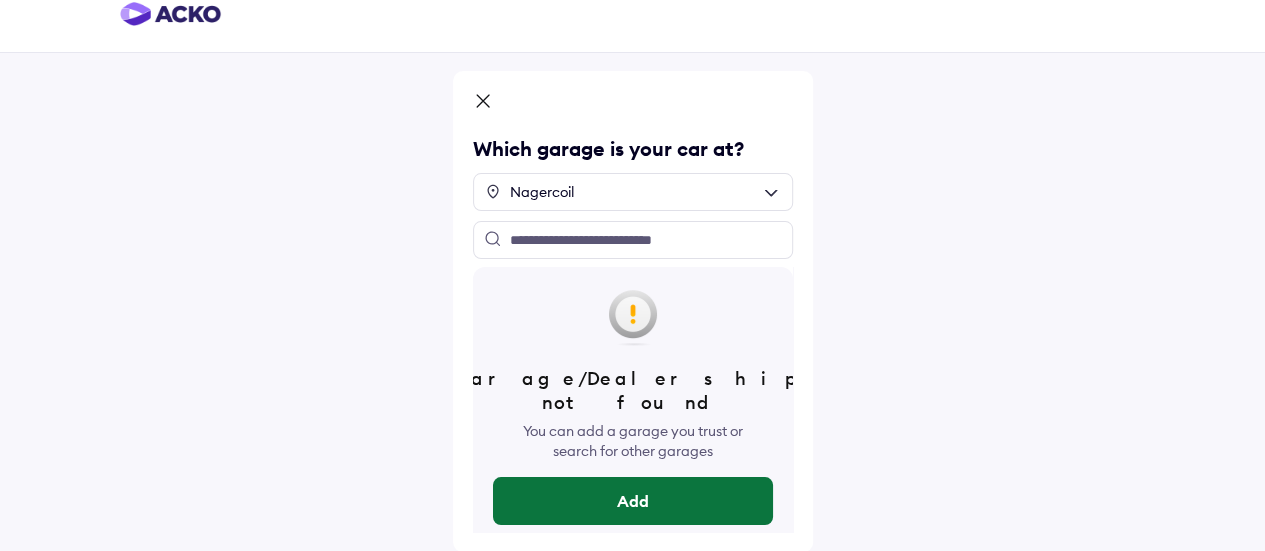 click on "Add" at bounding box center [633, 501] 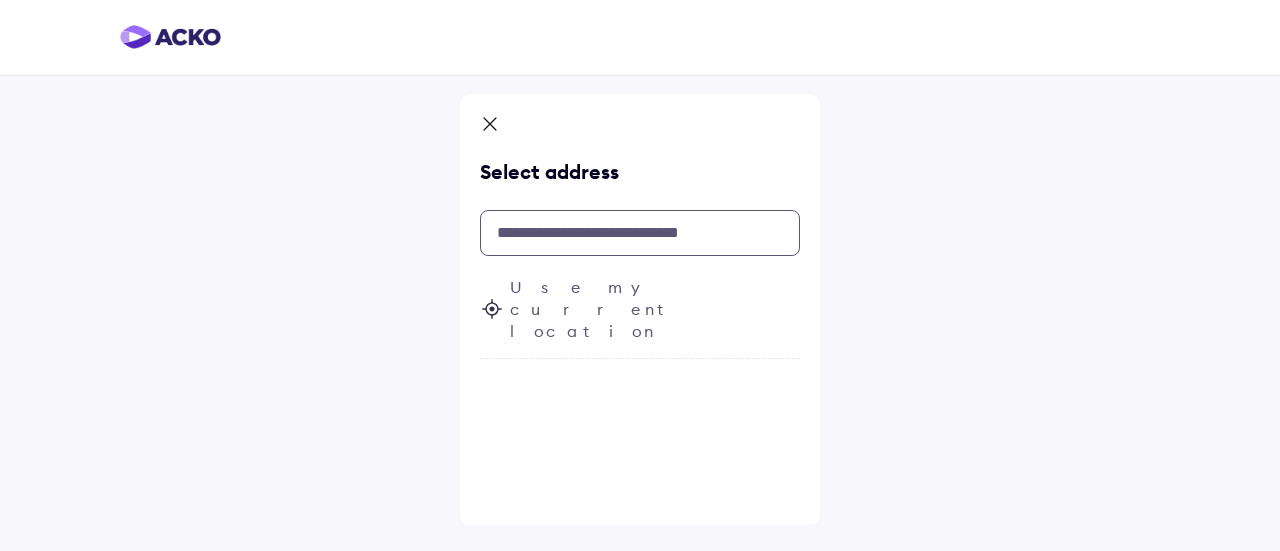 click at bounding box center (640, 233) 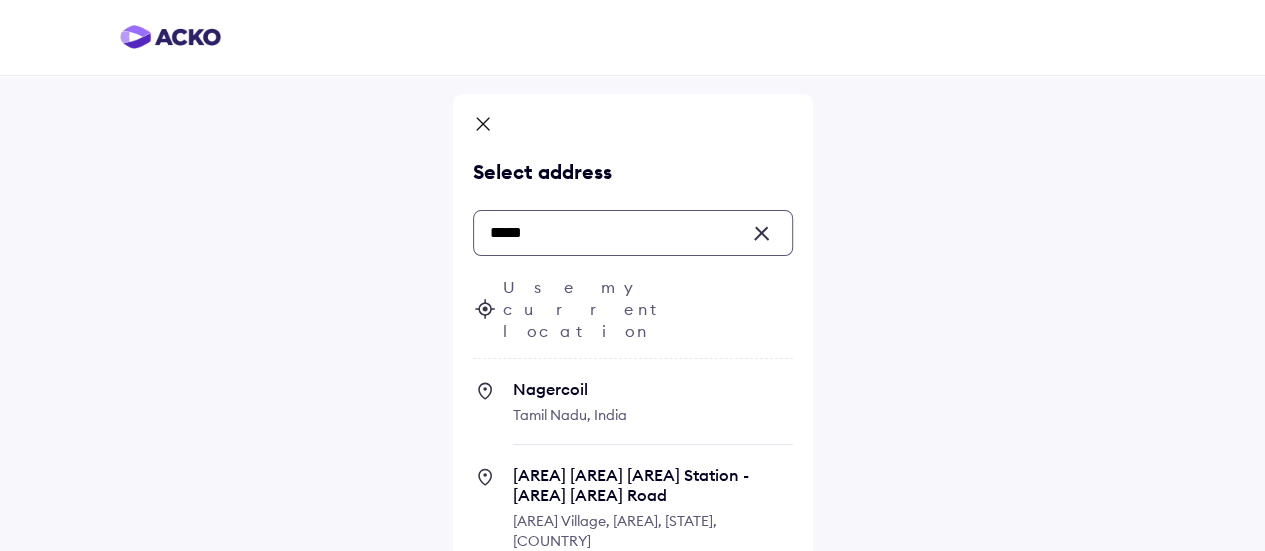 click on "Nagercoil" at bounding box center [653, 389] 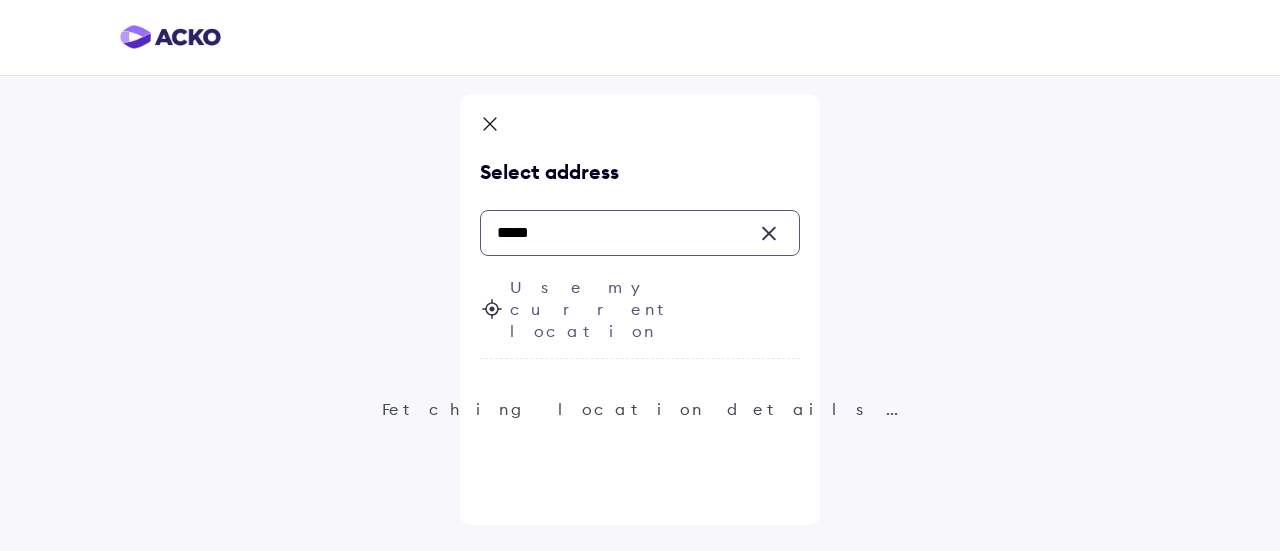 click on "*****" at bounding box center [640, 233] 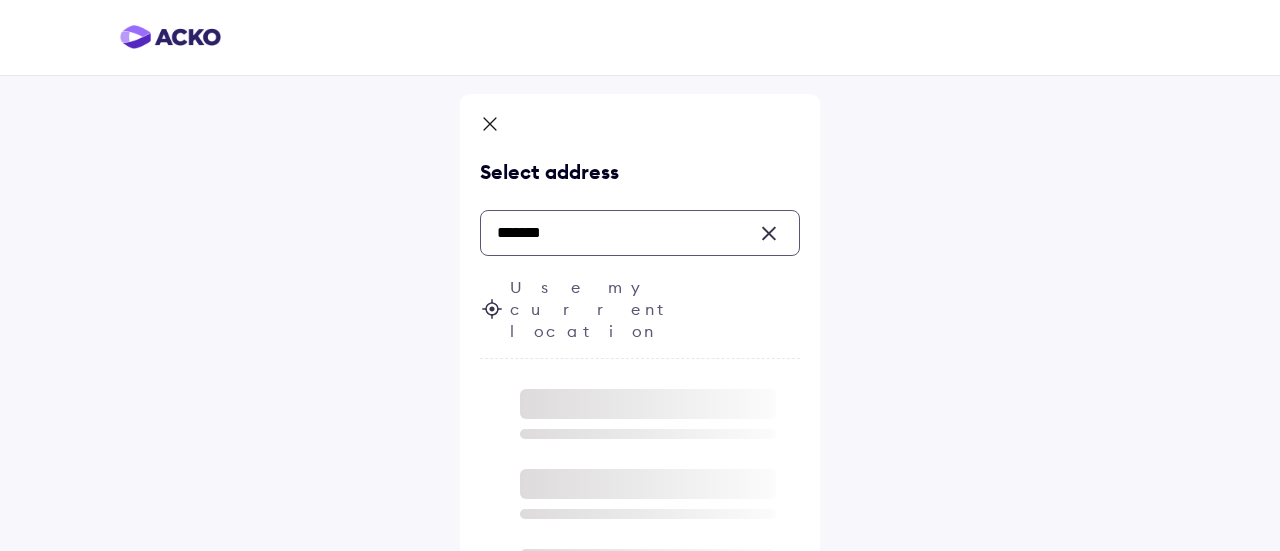 type on "******" 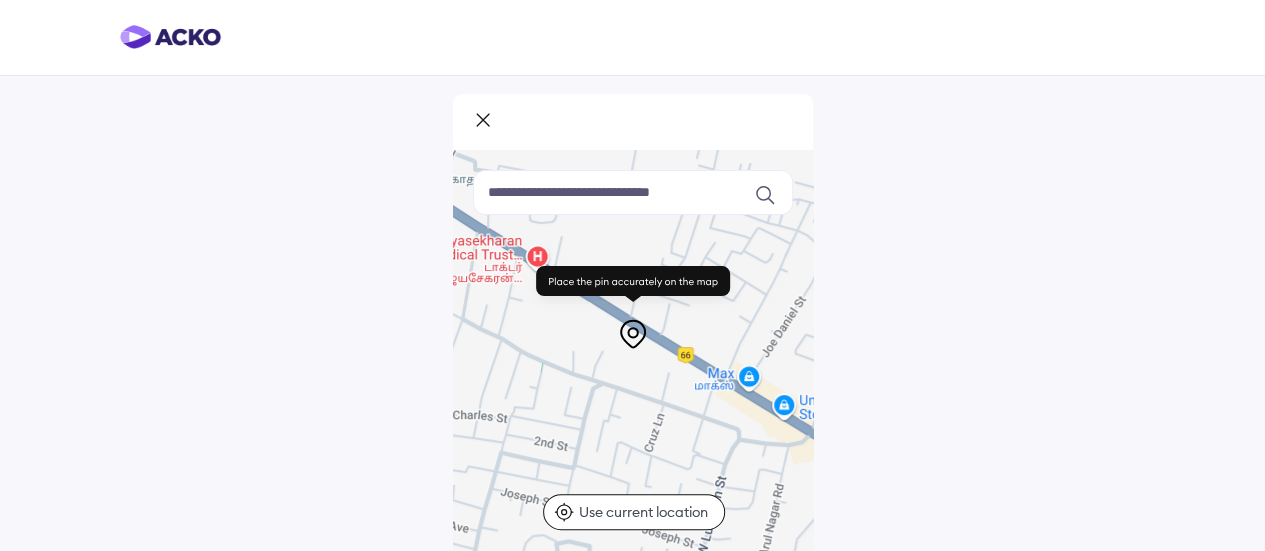 click at bounding box center [633, 192] 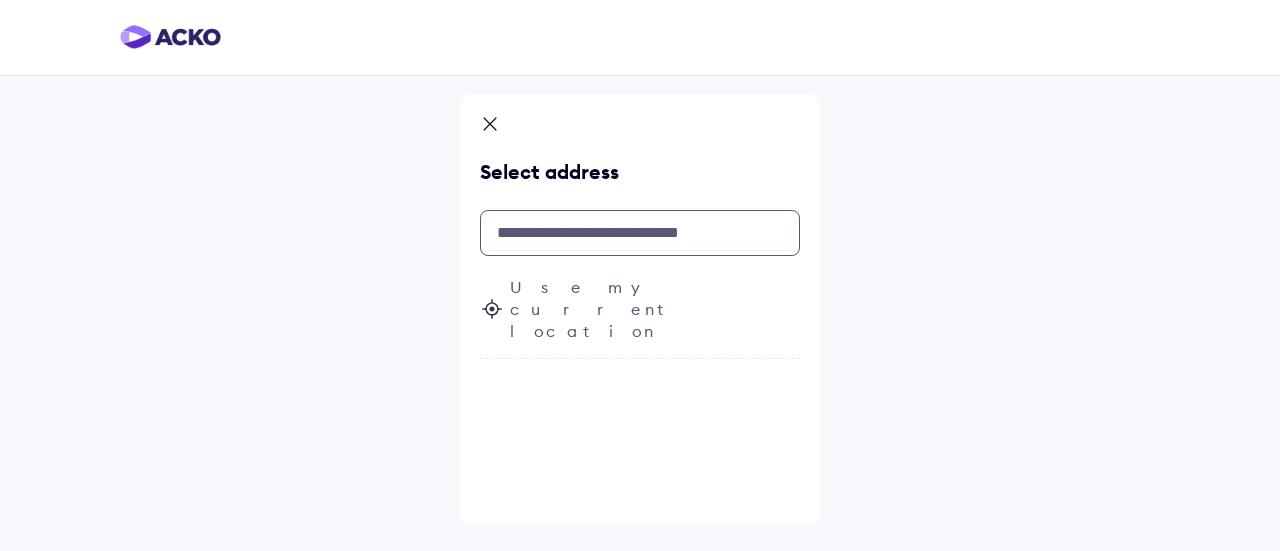 click at bounding box center [640, 233] 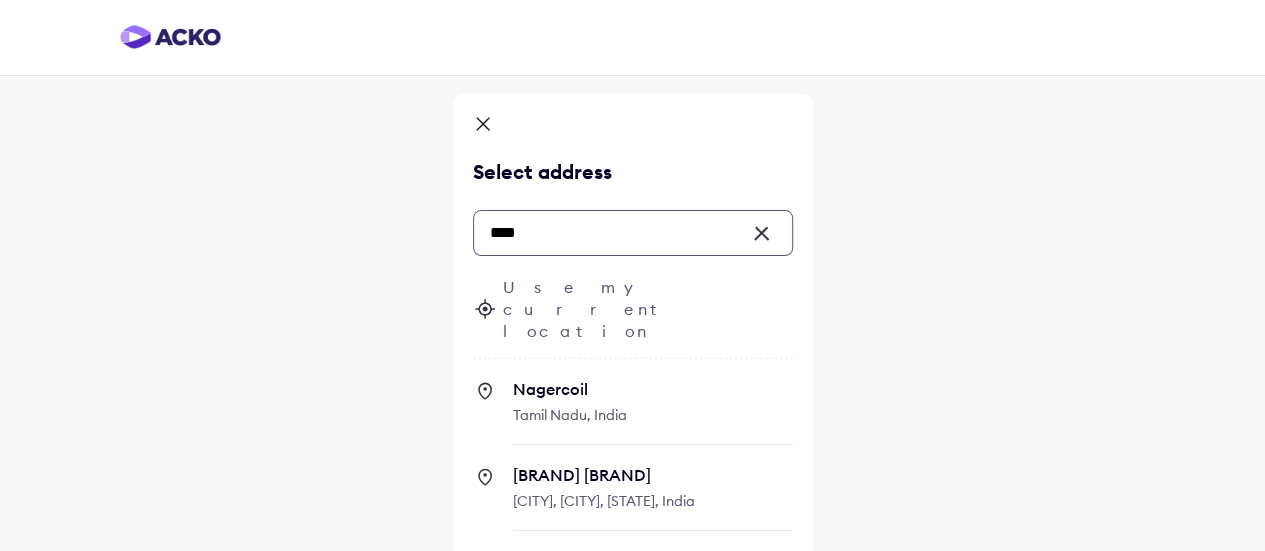 click on "Nagercoil" at bounding box center (653, 389) 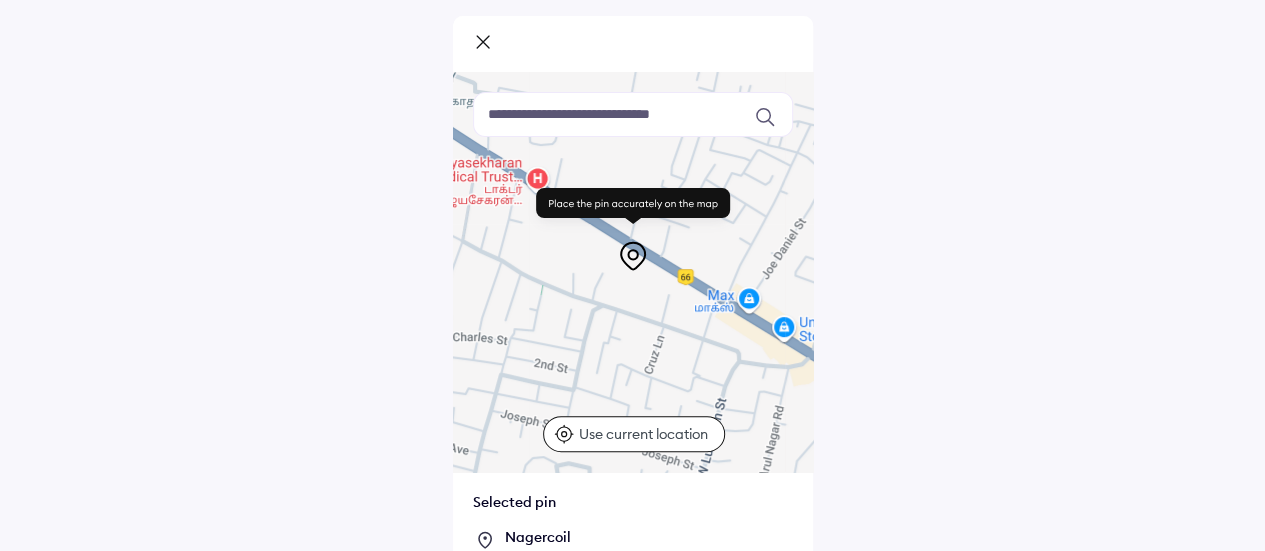 scroll, scrollTop: 200, scrollLeft: 0, axis: vertical 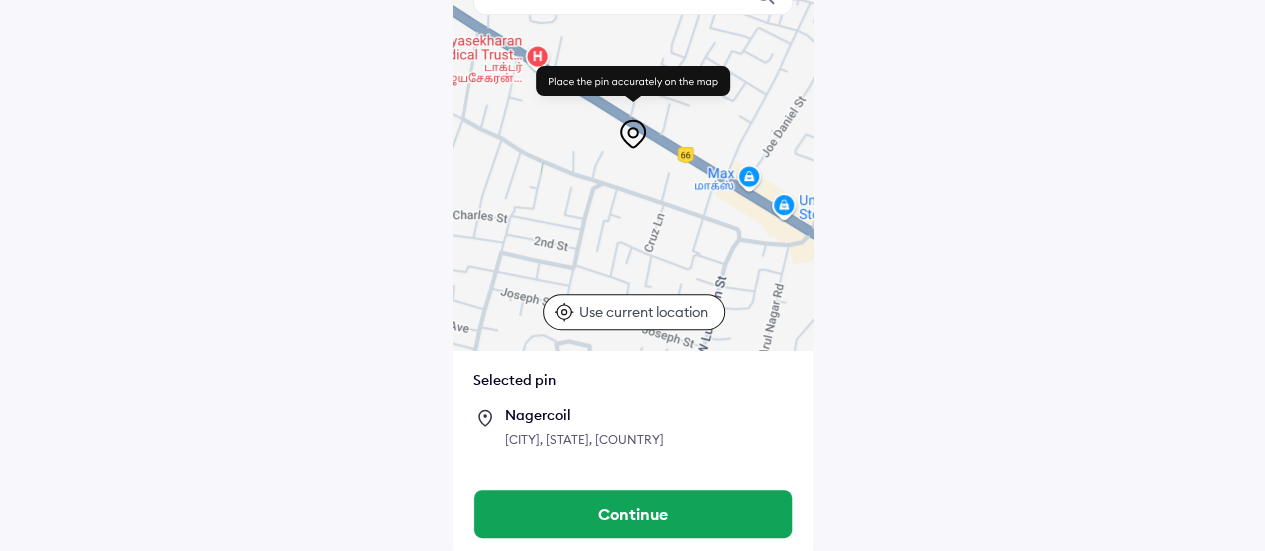click on "Nagercoil" at bounding box center (649, 415) 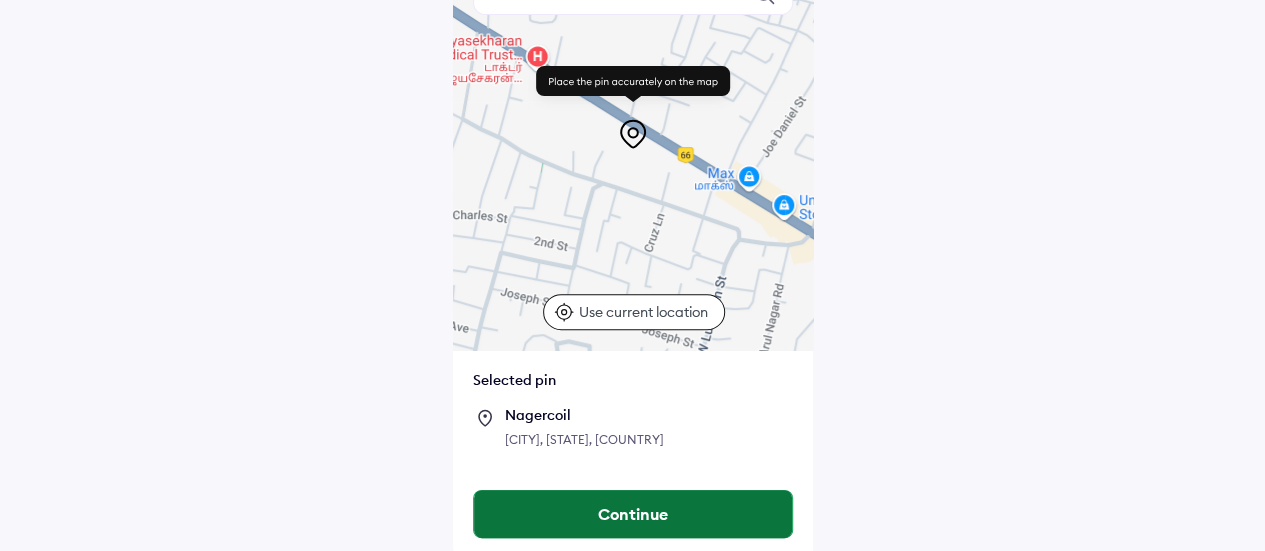 click on "Continue" at bounding box center [633, 514] 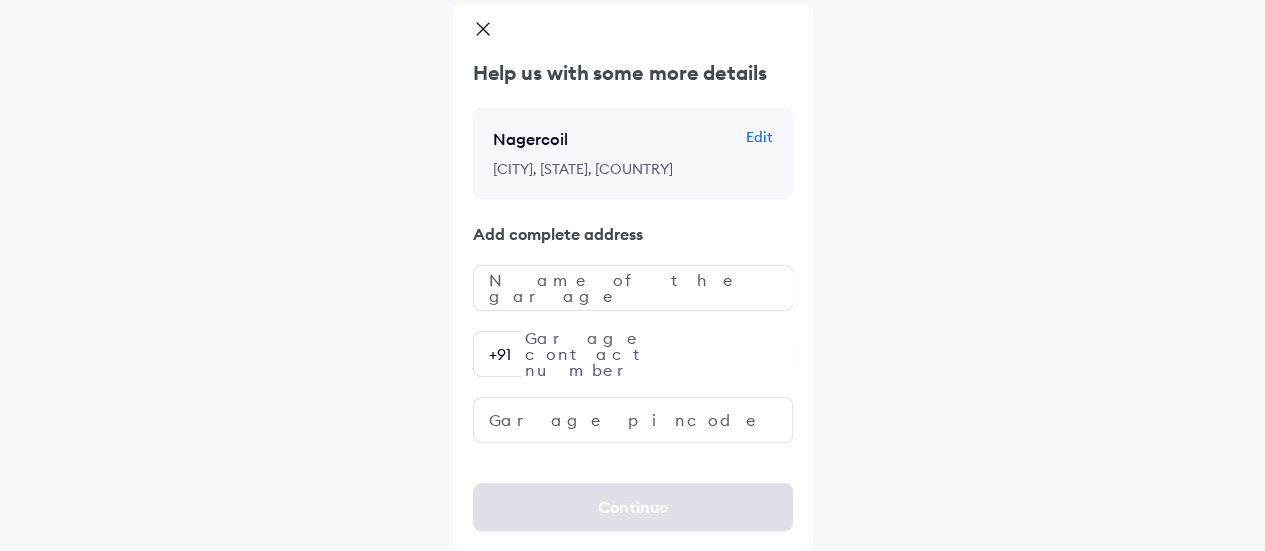 scroll, scrollTop: 0, scrollLeft: 0, axis: both 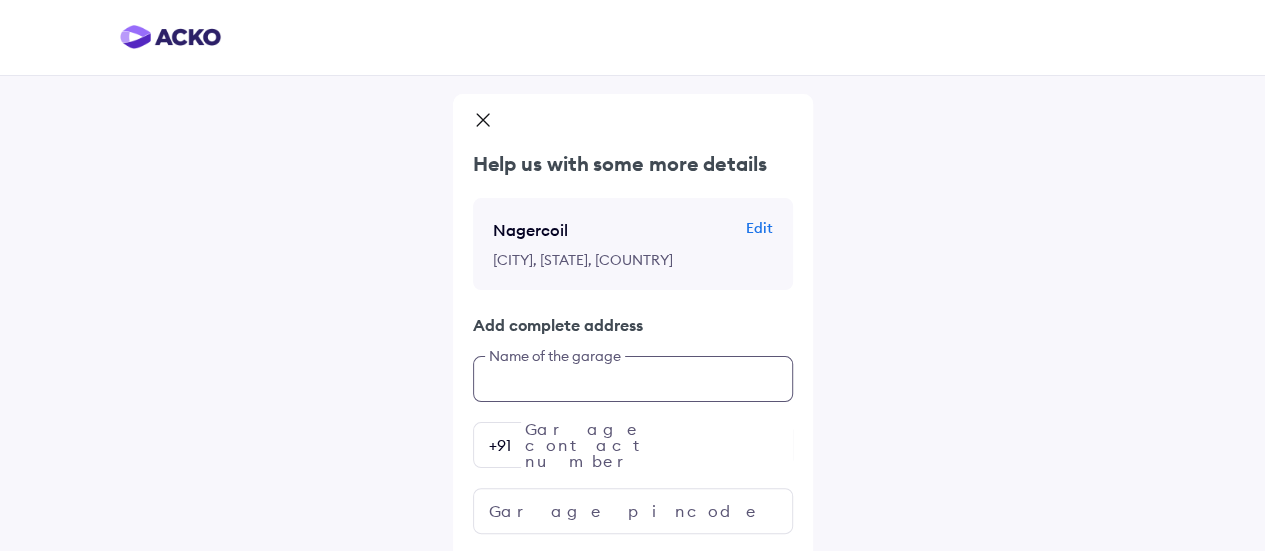 click on "Help us with some more details Nagercoil Edit Nagercoil, [STATE], India Add complete address Name of the garage Garage contact number +91 Garage pincode" 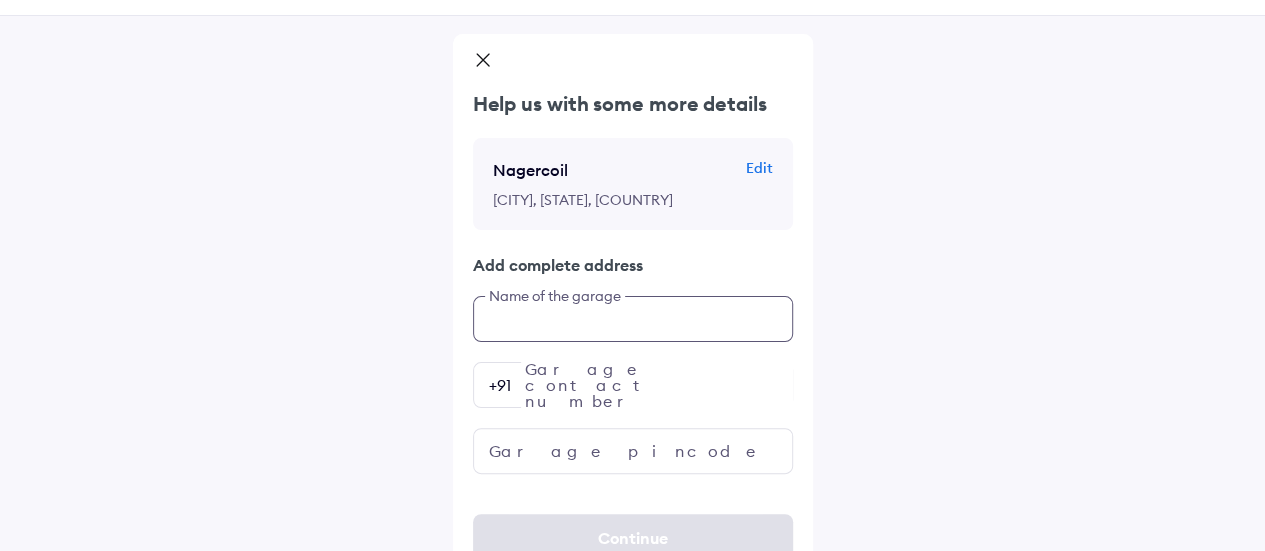 scroll, scrollTop: 88, scrollLeft: 0, axis: vertical 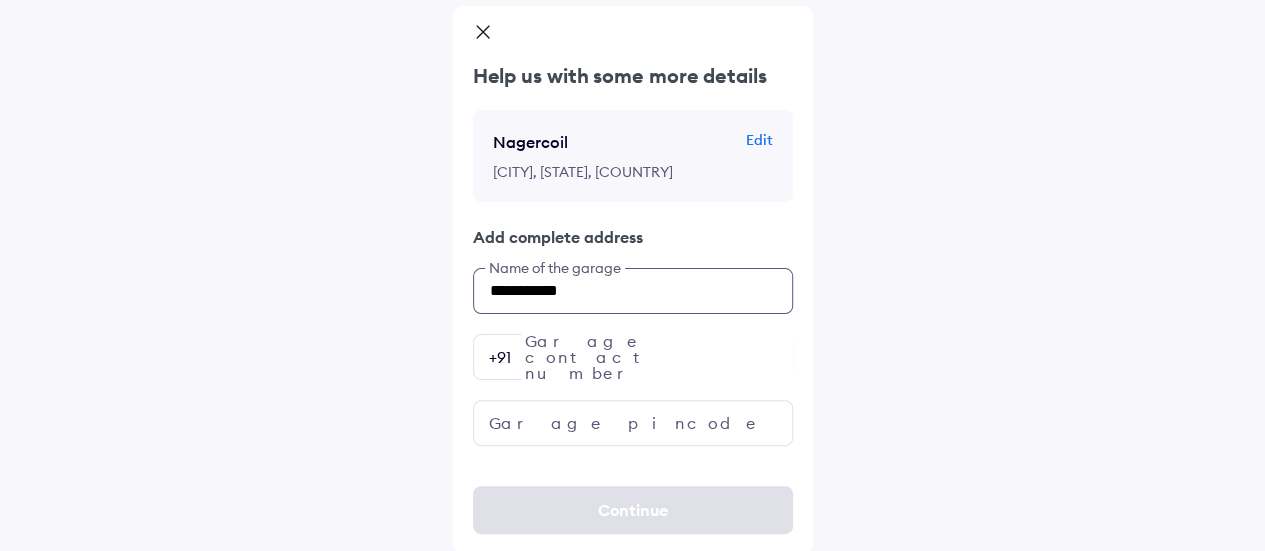 paste on "**********" 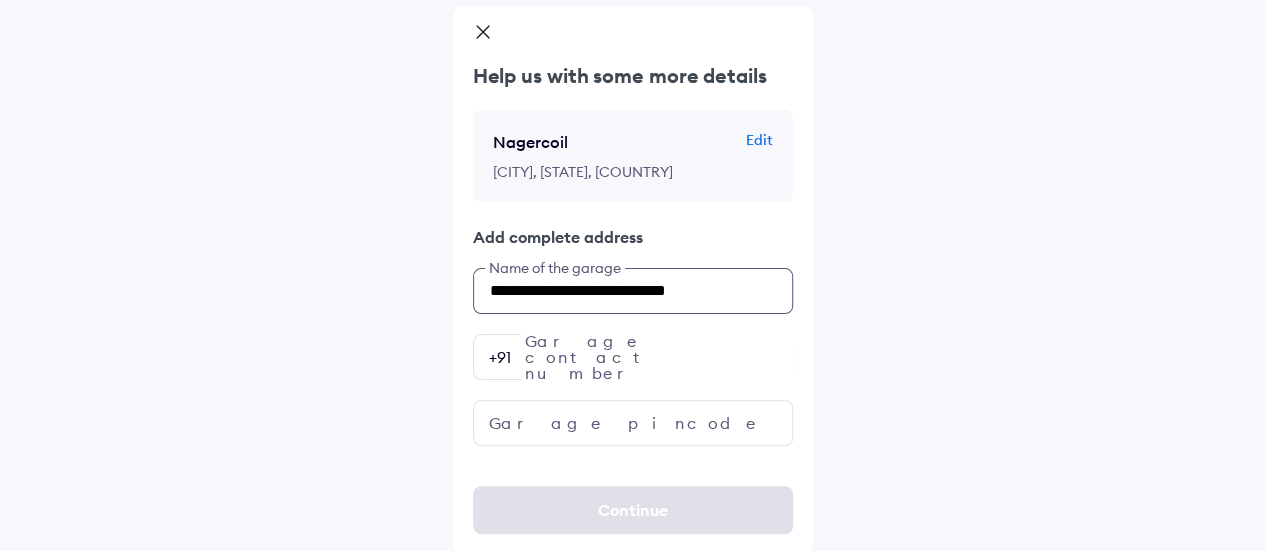 paste on "**********" 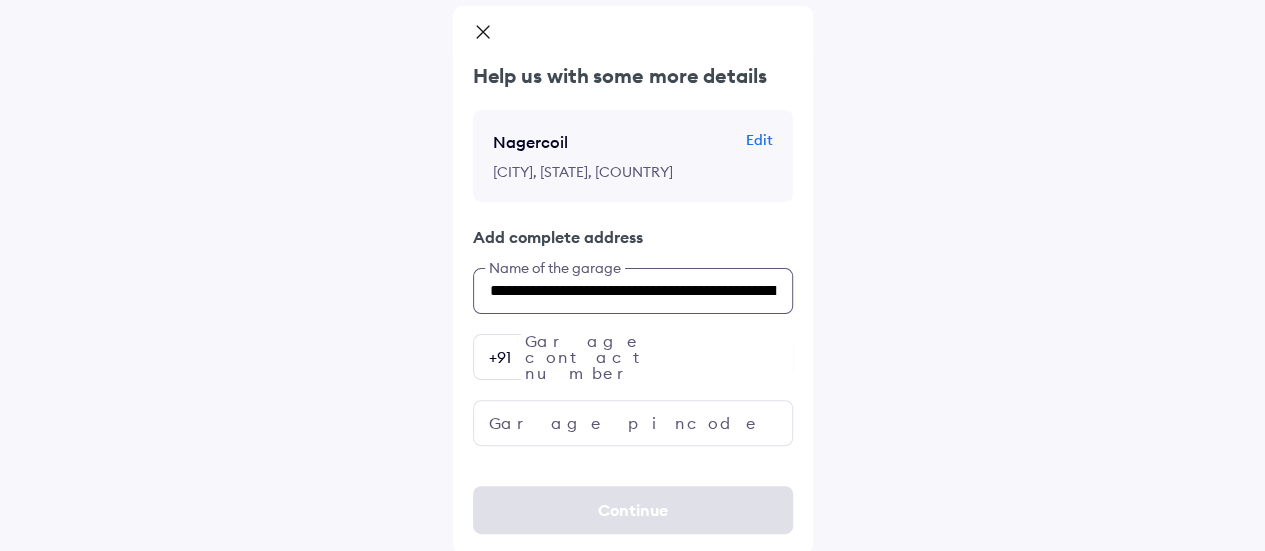scroll, scrollTop: 0, scrollLeft: 117, axis: horizontal 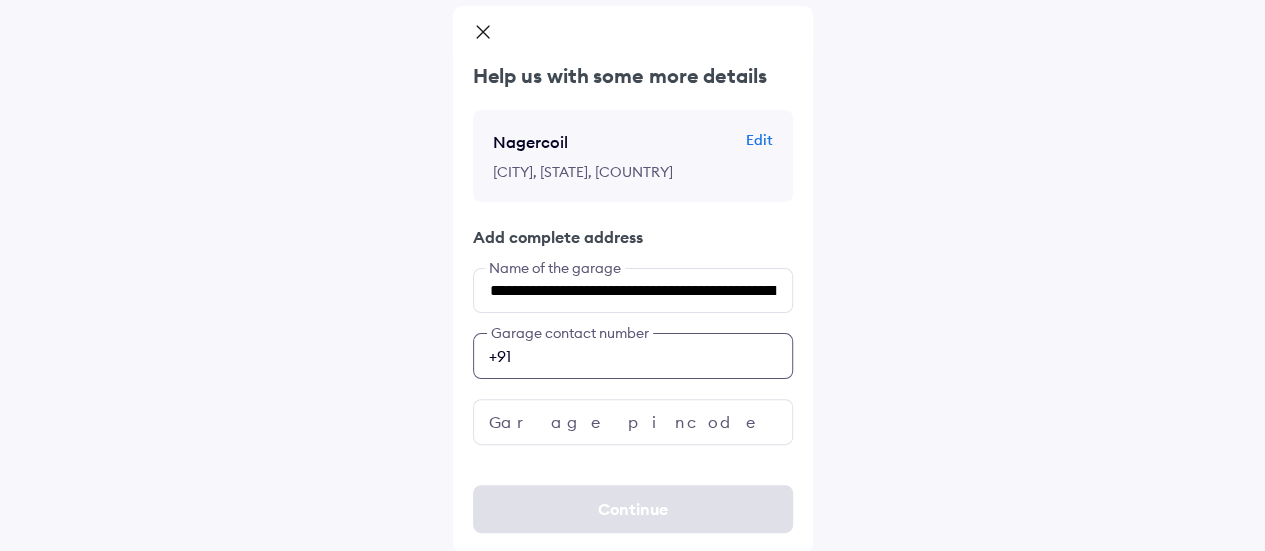 click at bounding box center (633, 356) 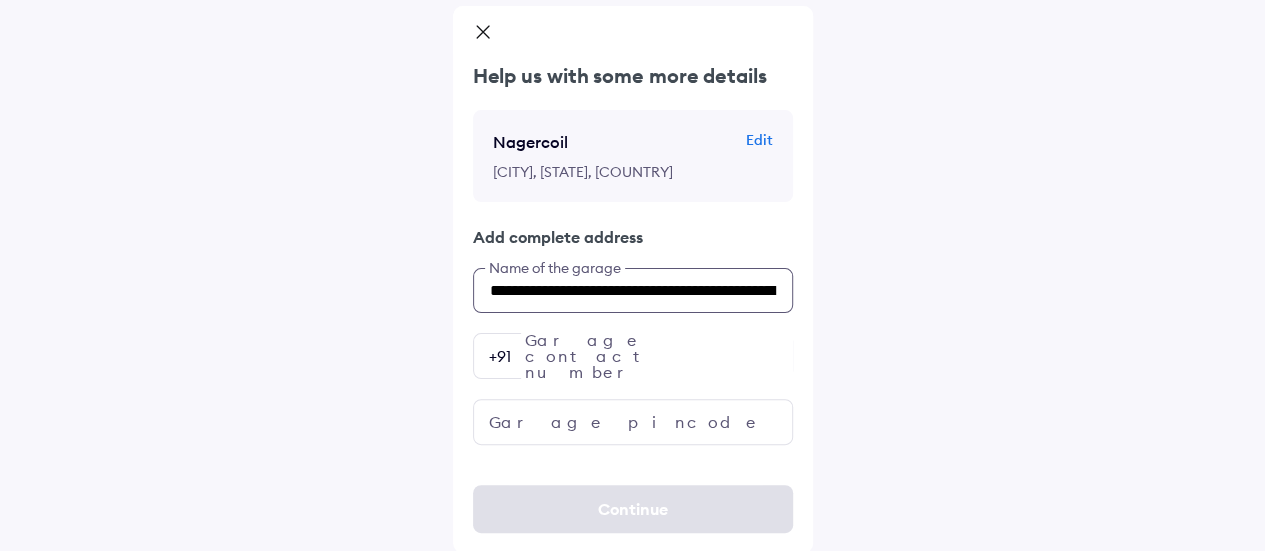 click on "**********" at bounding box center (633, 290) 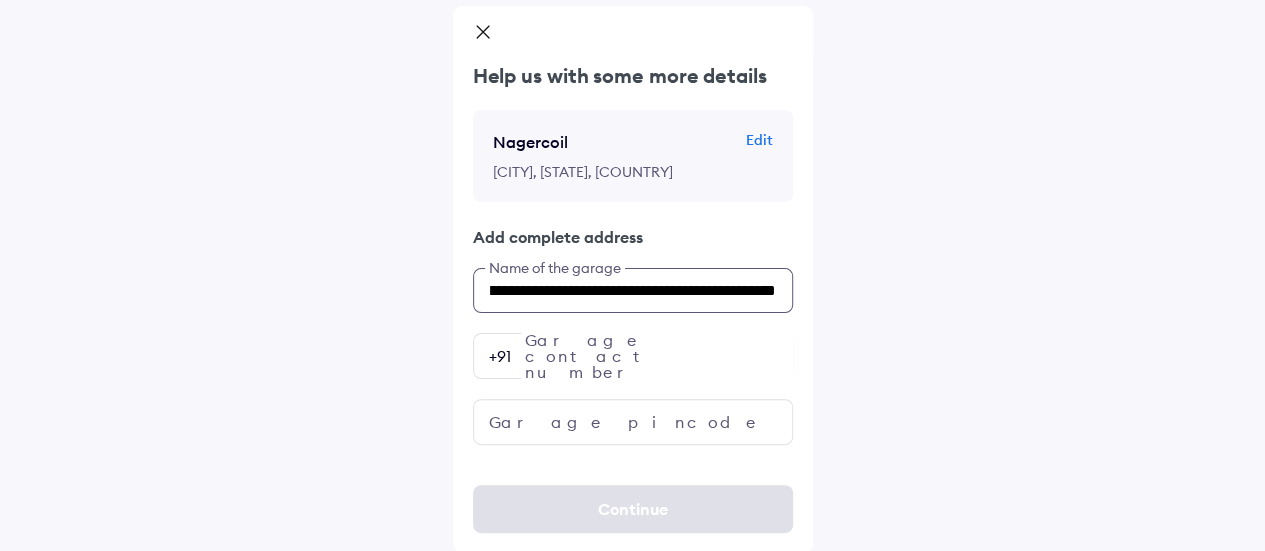 scroll, scrollTop: 0, scrollLeft: 182, axis: horizontal 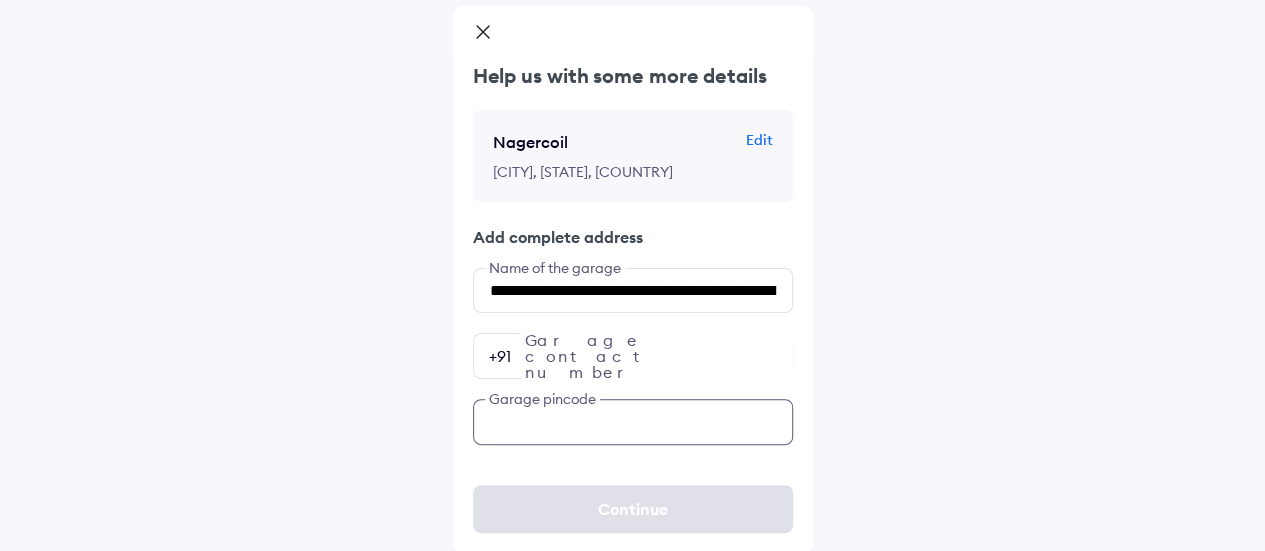 click at bounding box center (633, 422) 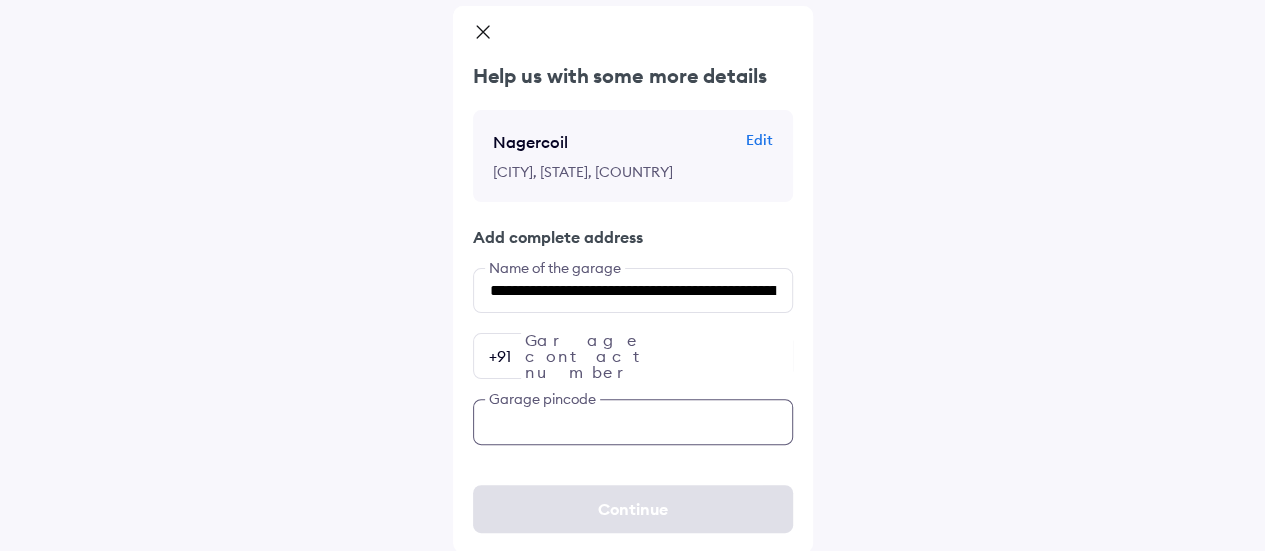 paste on "*******" 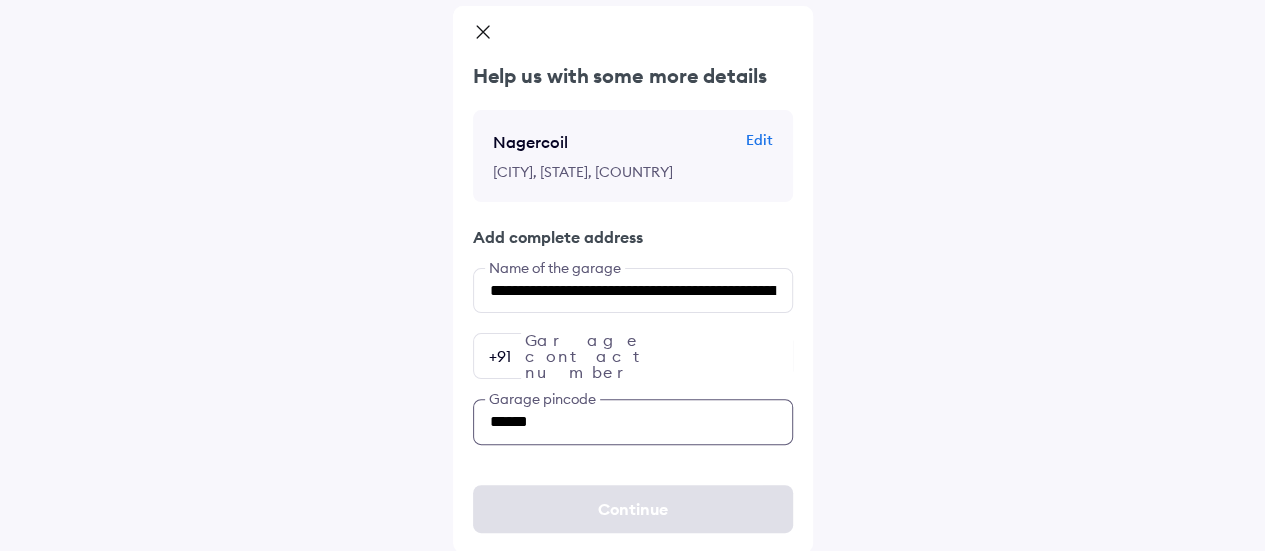 type on "******" 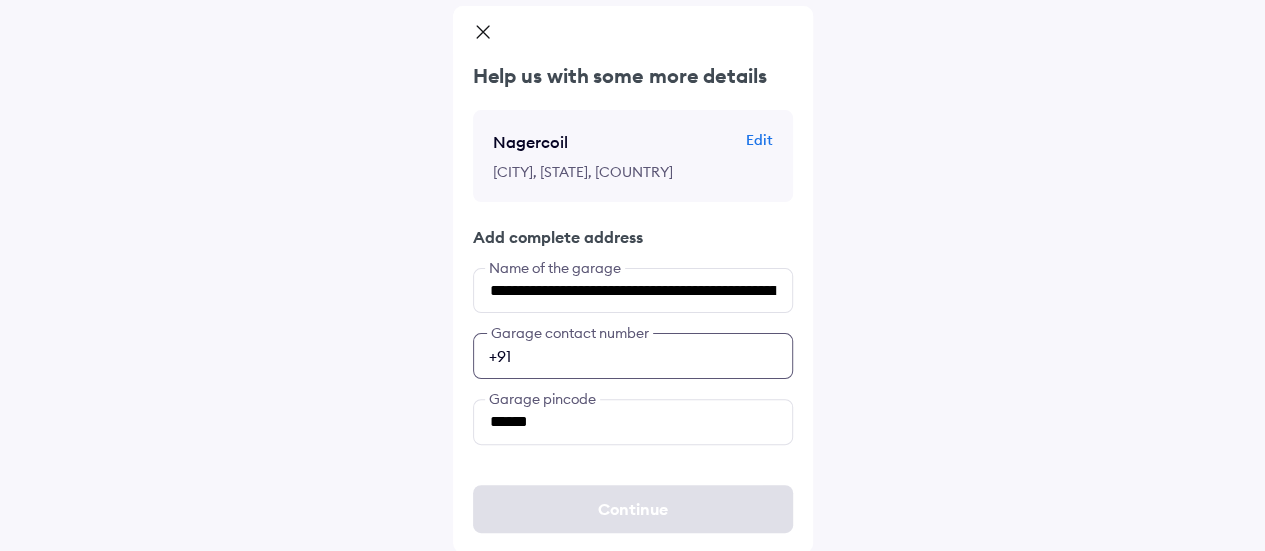 click at bounding box center [633, 356] 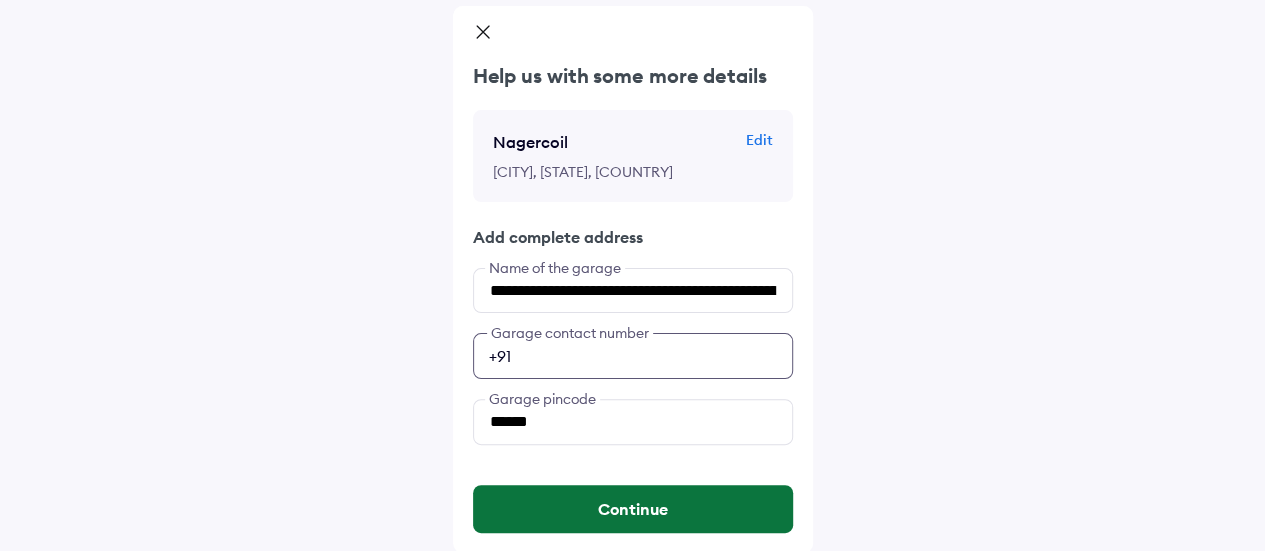 type on "**********" 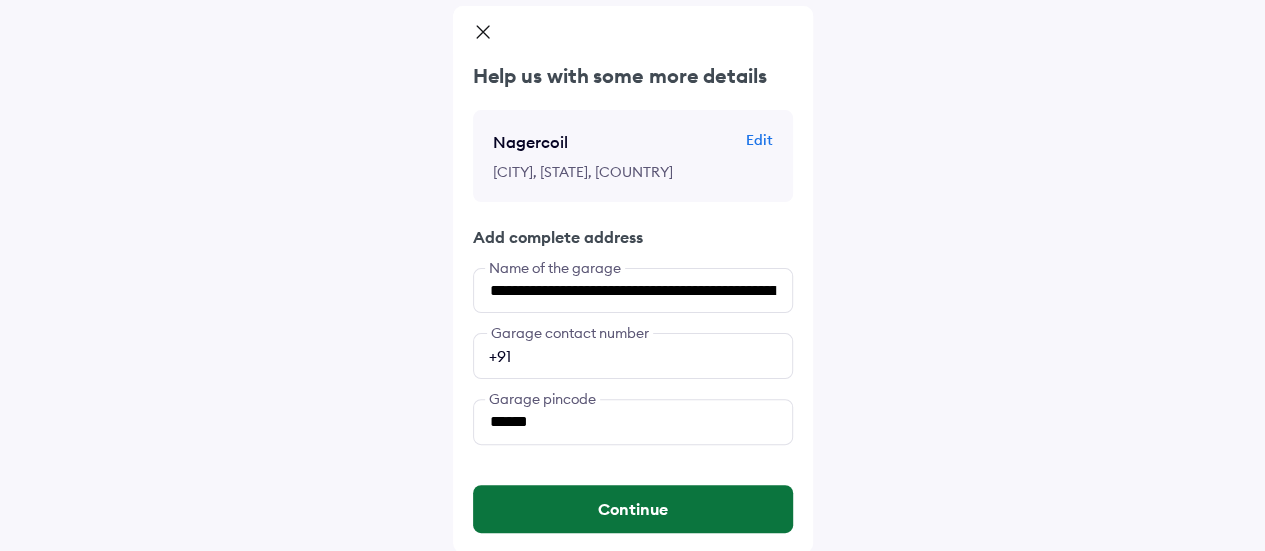 click on "Continue" at bounding box center [633, 509] 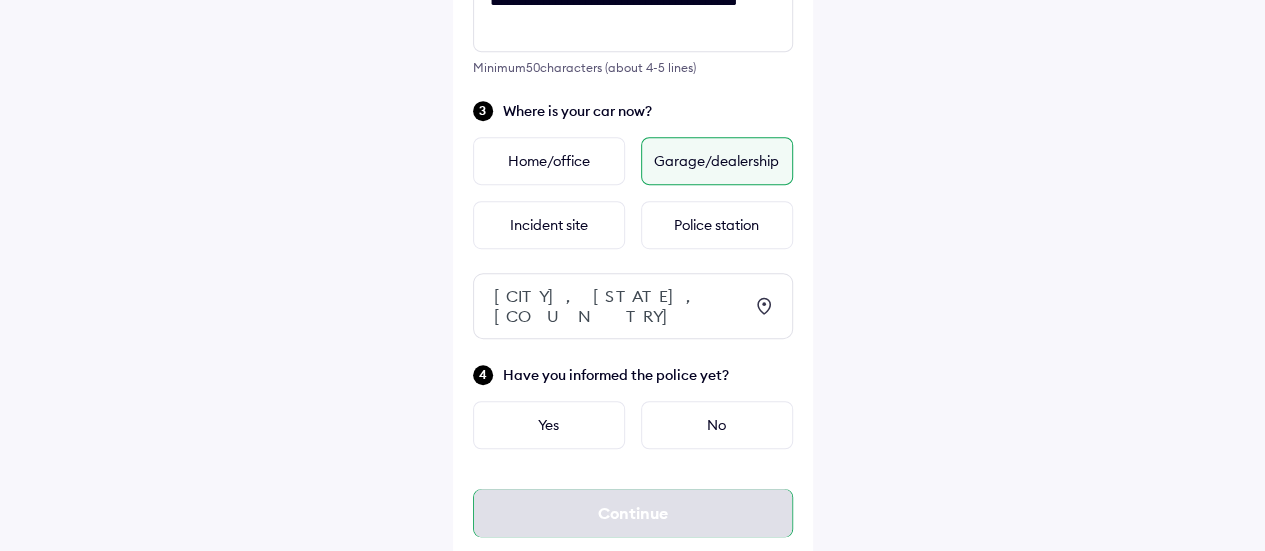 scroll, scrollTop: 487, scrollLeft: 0, axis: vertical 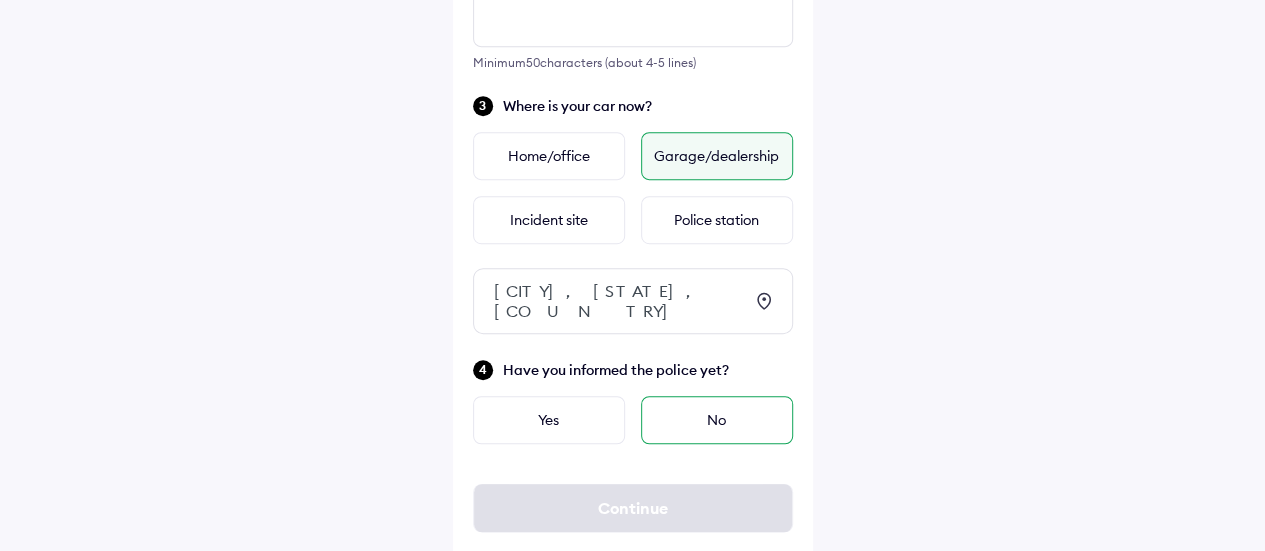 click on "No" at bounding box center (717, 420) 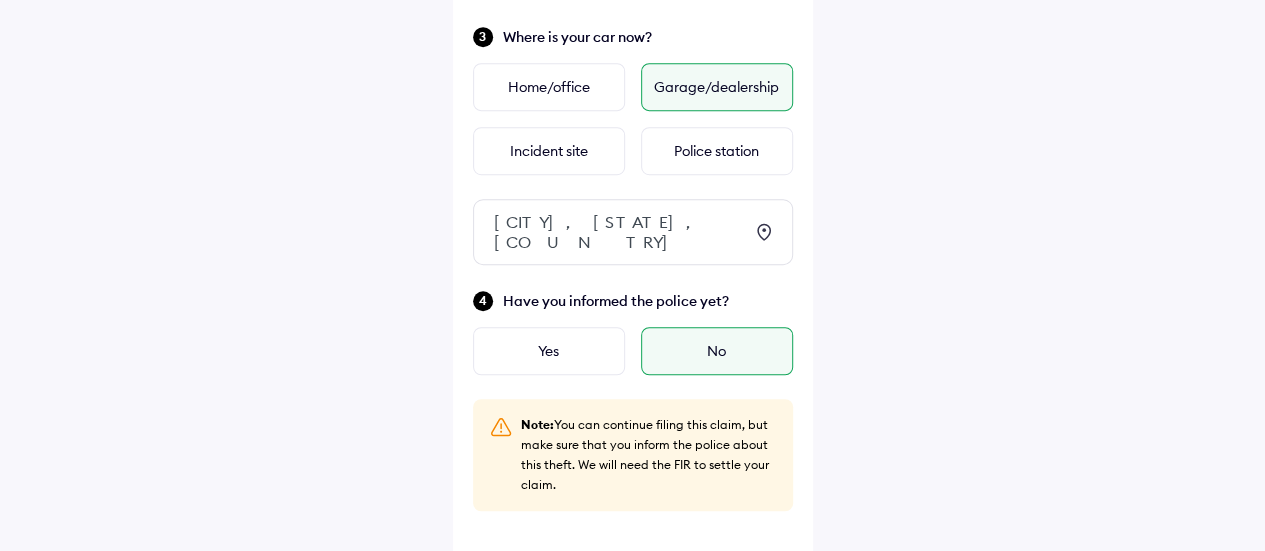 scroll, scrollTop: 587, scrollLeft: 0, axis: vertical 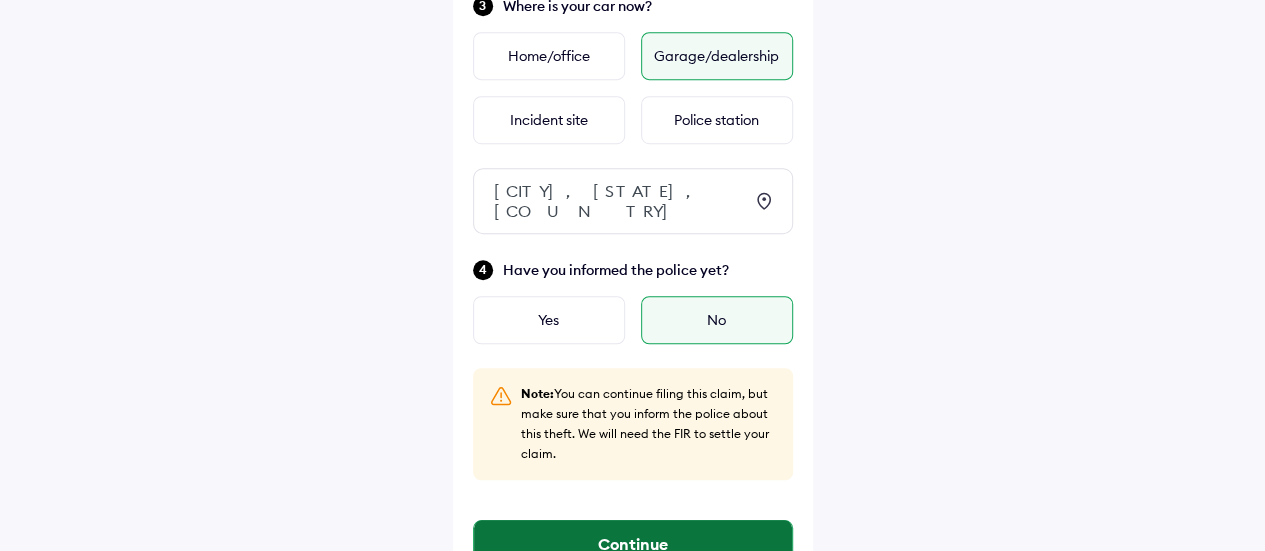 click on "Continue" at bounding box center [633, 544] 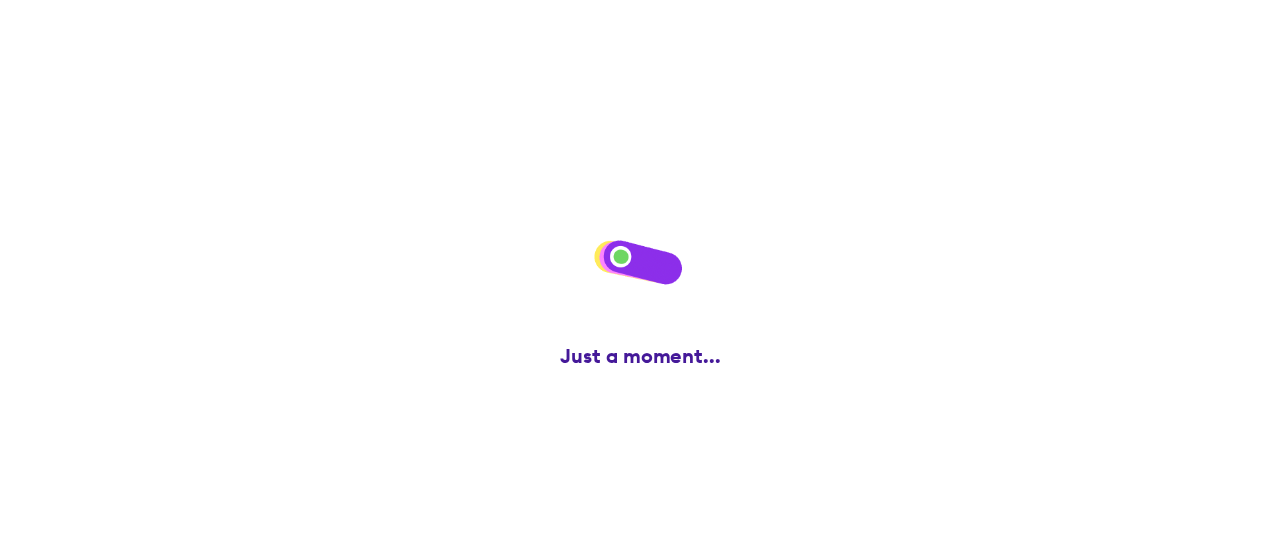 scroll, scrollTop: 0, scrollLeft: 0, axis: both 